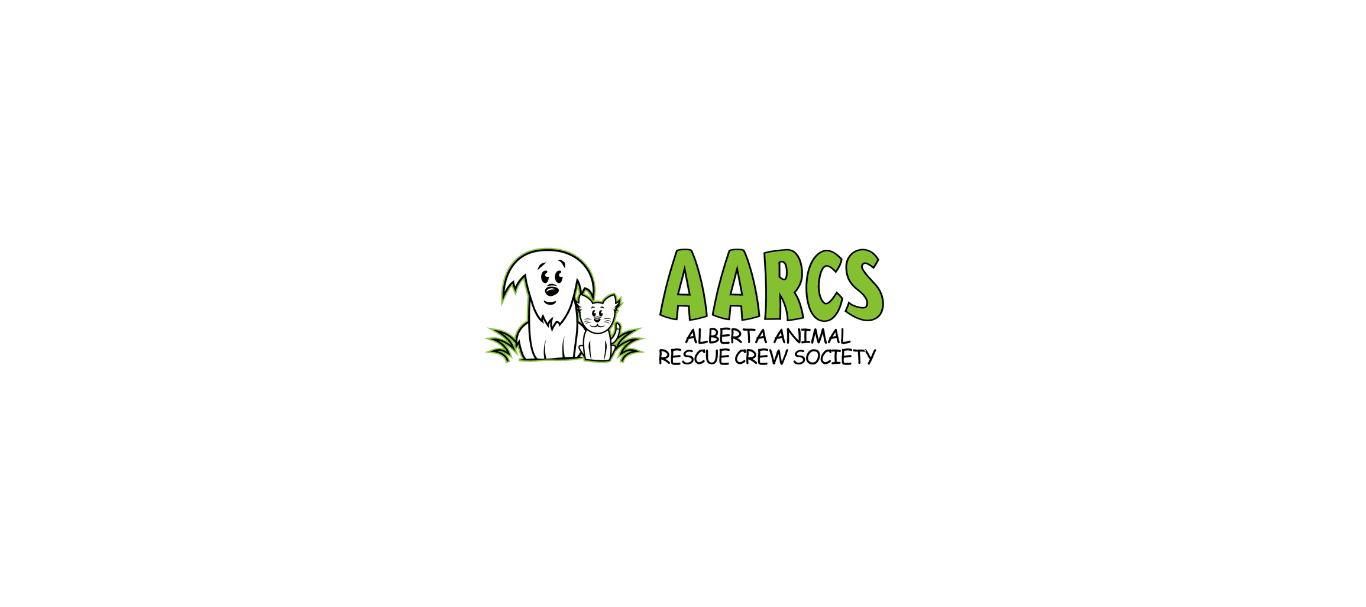 scroll, scrollTop: 0, scrollLeft: 0, axis: both 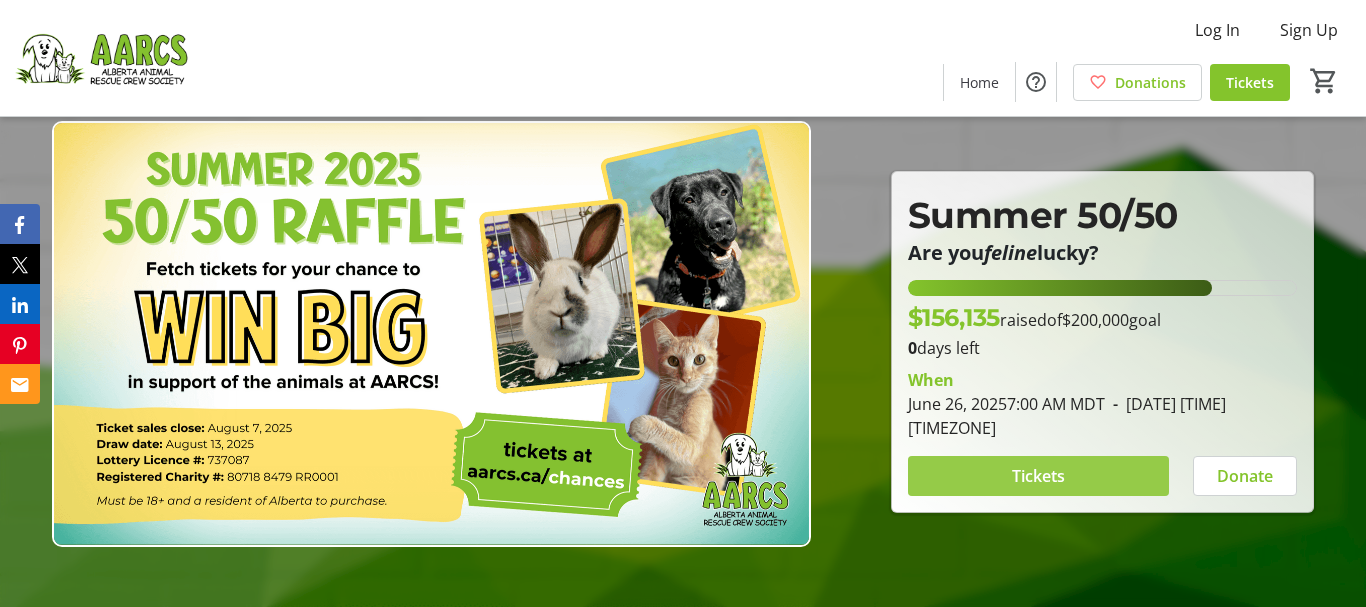 click at bounding box center (1038, 476) 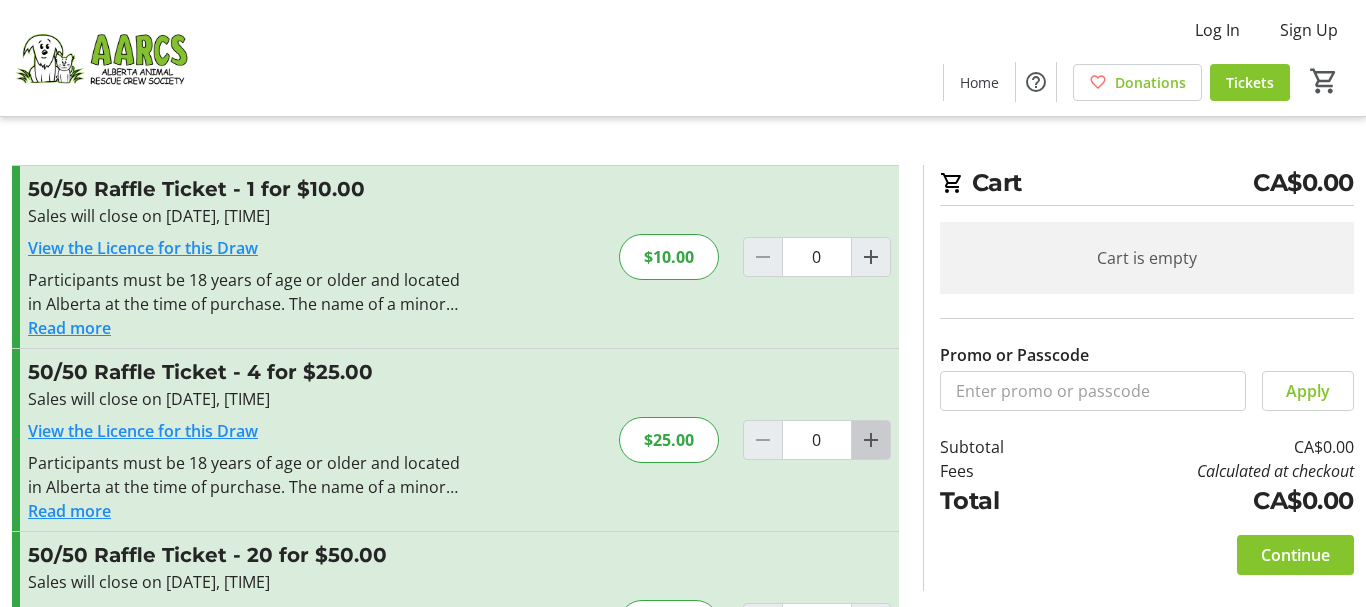 click 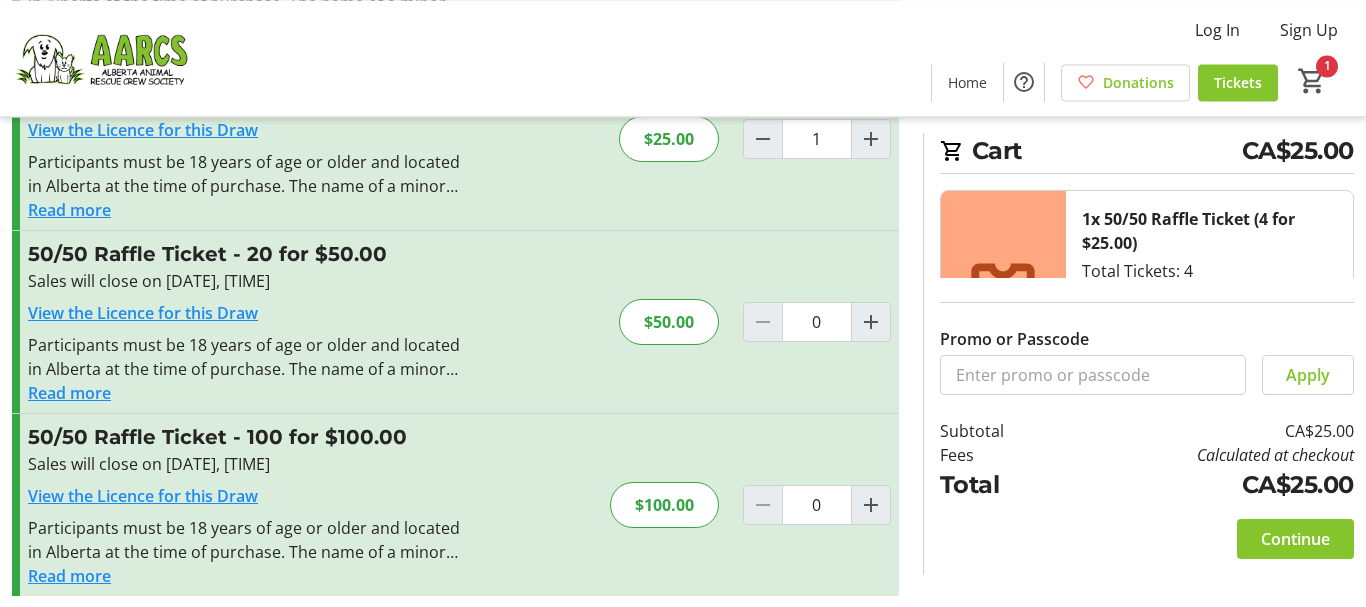 scroll, scrollTop: 314, scrollLeft: 0, axis: vertical 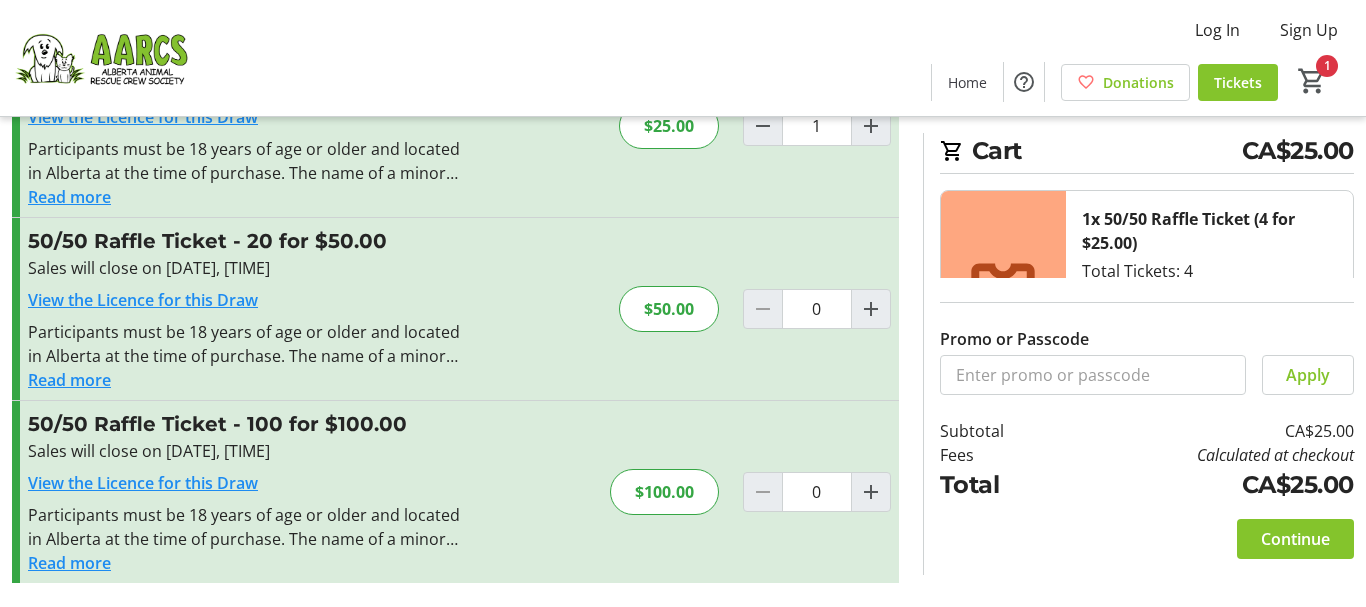 click on "1x 50/50 Raffle Ticket (4 for $25.00)   Total Tickets: 4   $25.00  1 Remove" 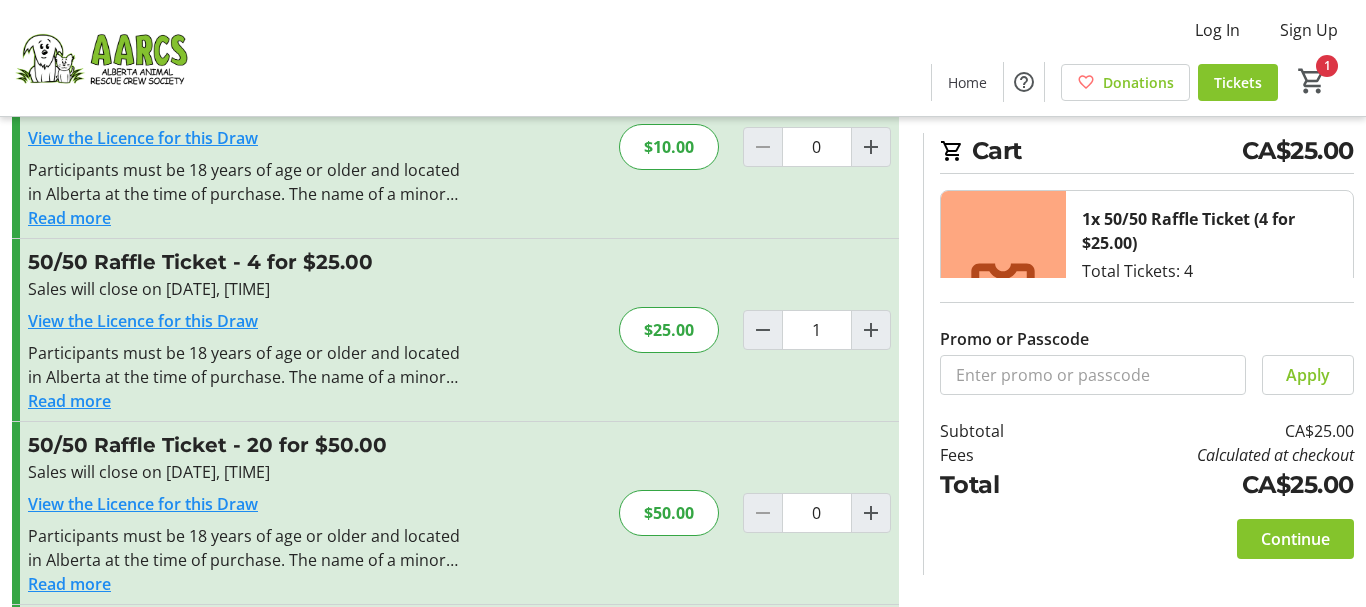 scroll, scrollTop: 314, scrollLeft: 0, axis: vertical 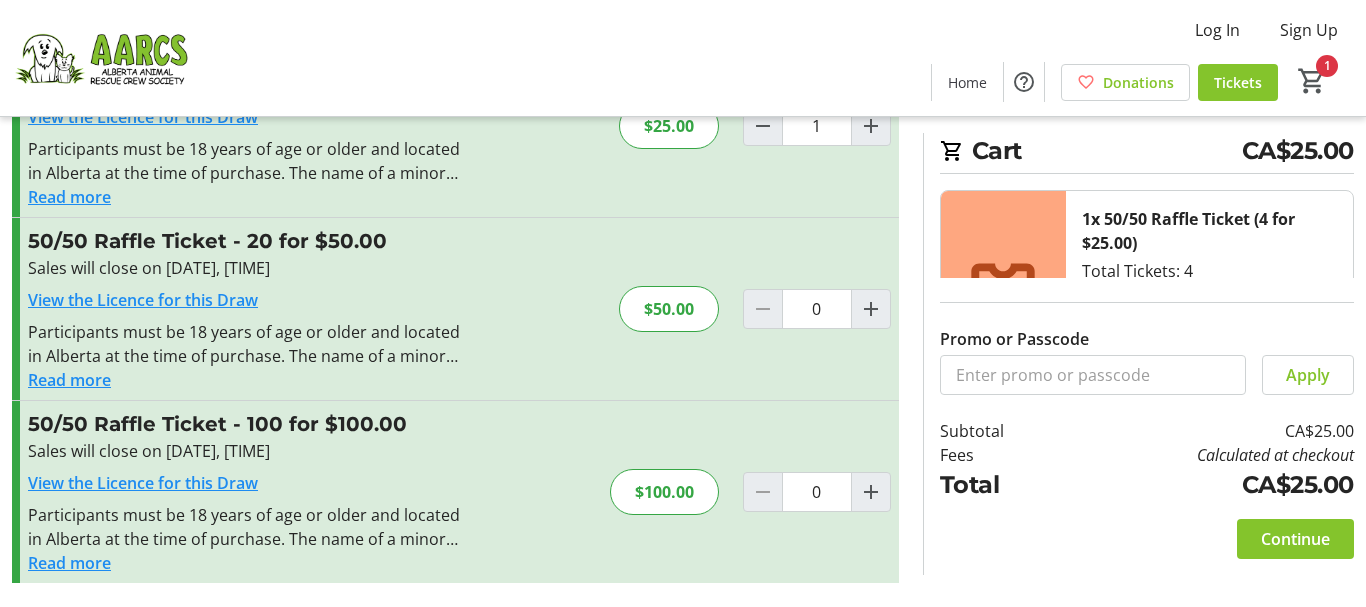 click on "Calculated at checkout" 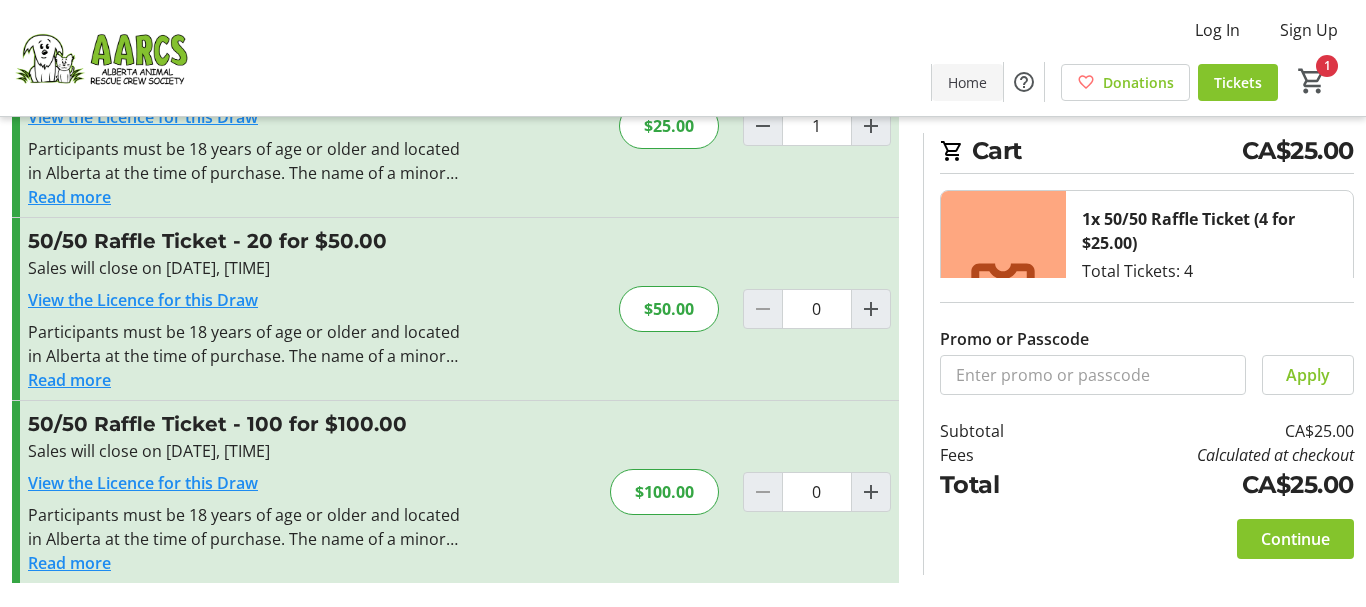 click on "Home" 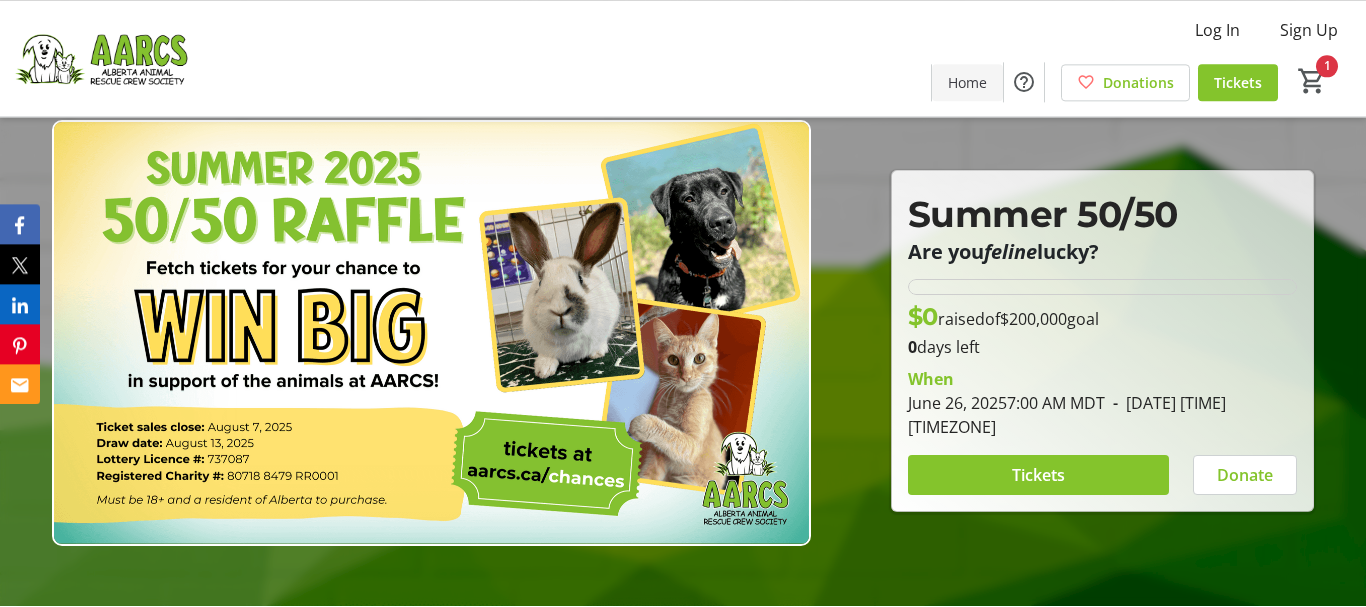 scroll, scrollTop: 0, scrollLeft: 0, axis: both 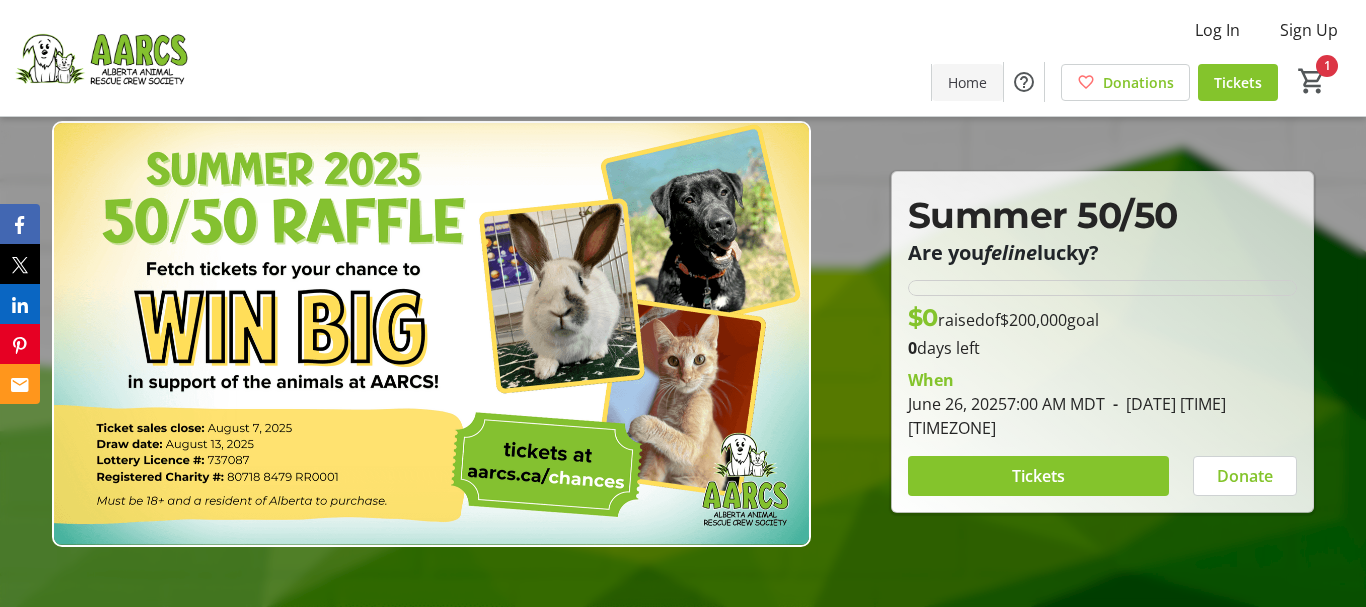 type on "1" 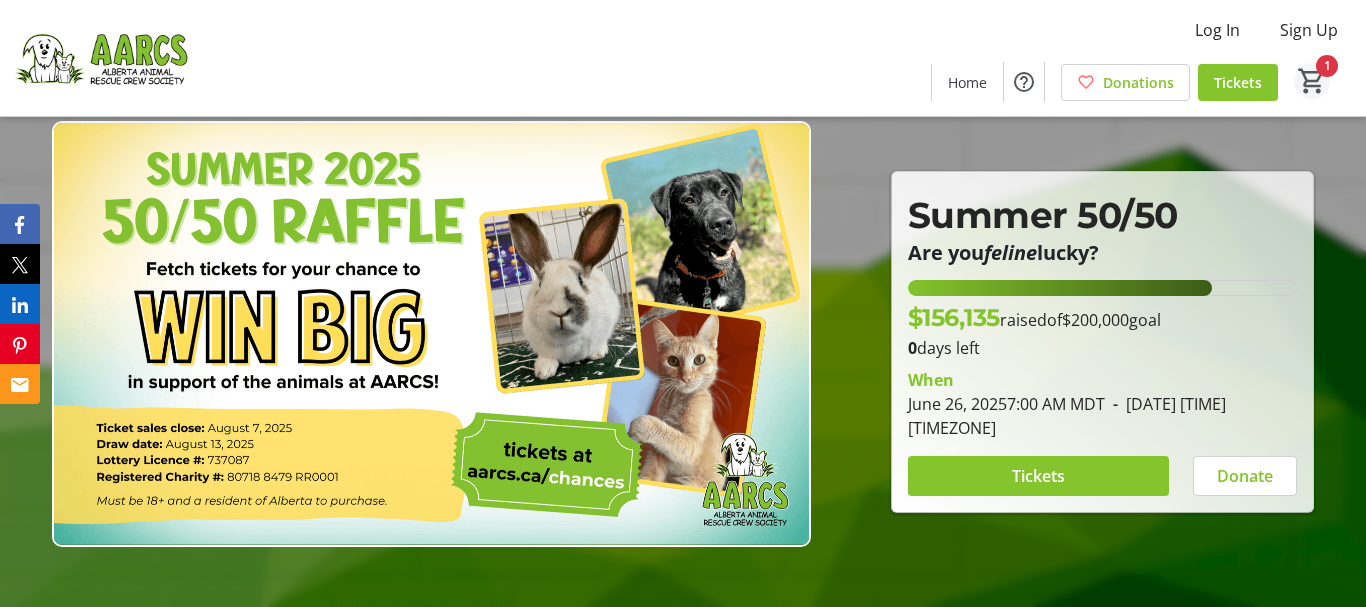click on "1" 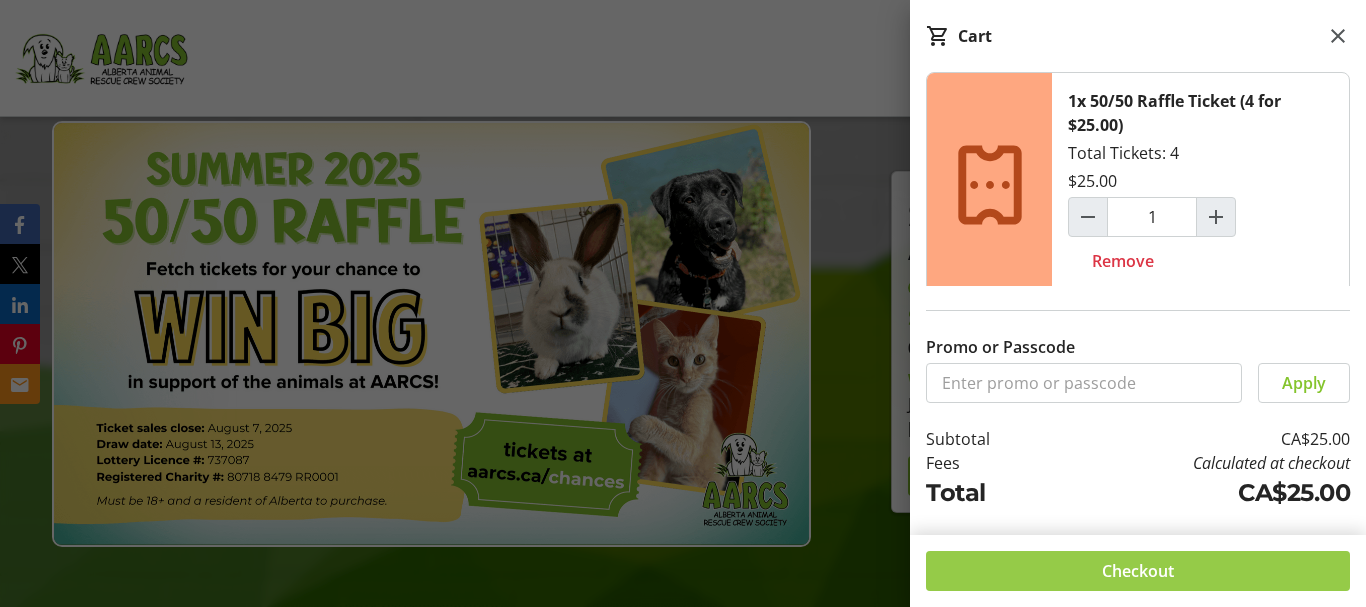 click on "Checkout" 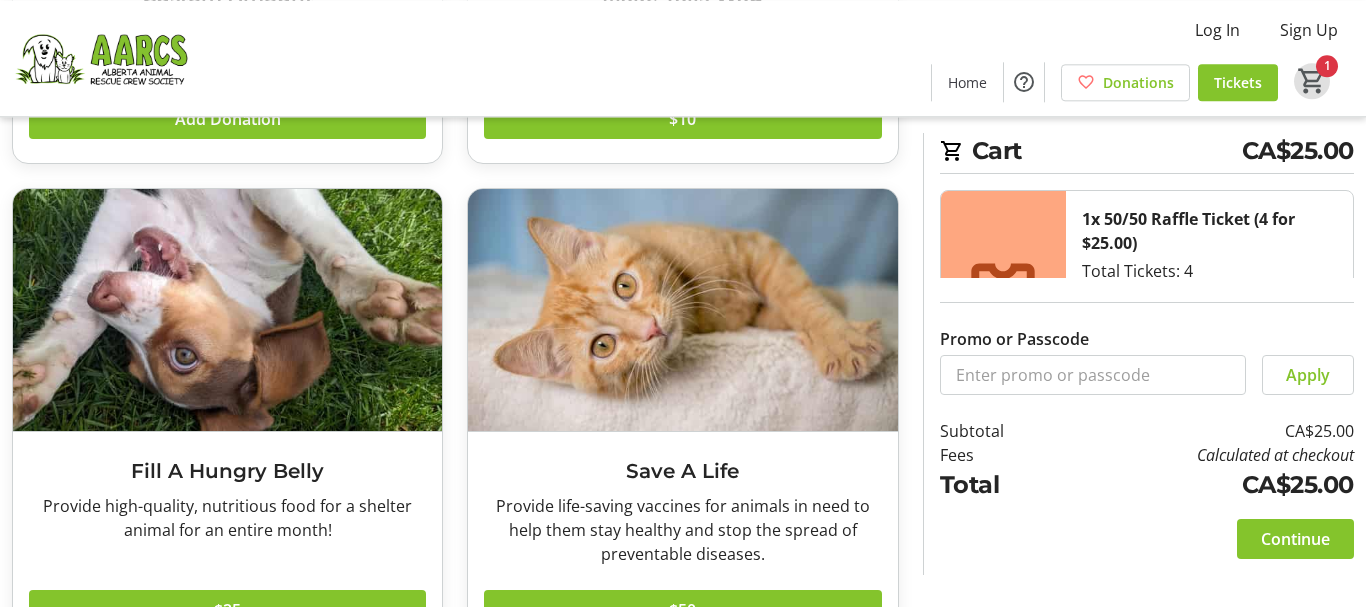 scroll, scrollTop: 481, scrollLeft: 0, axis: vertical 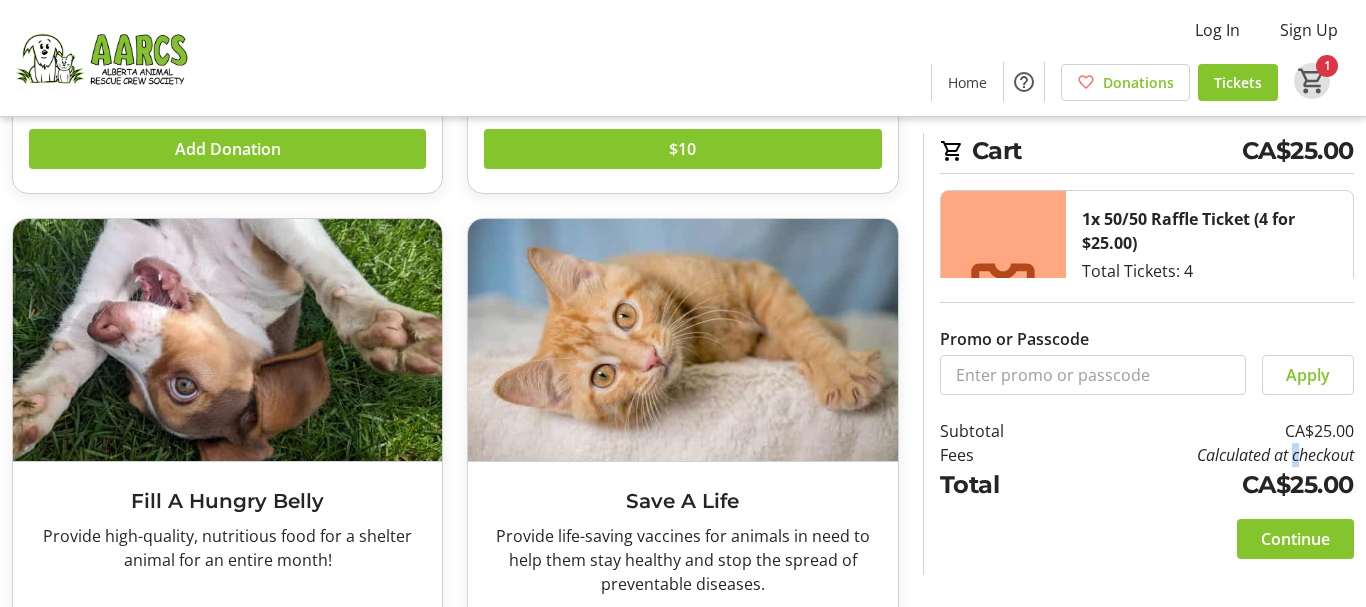 click on "Calculated at checkout" 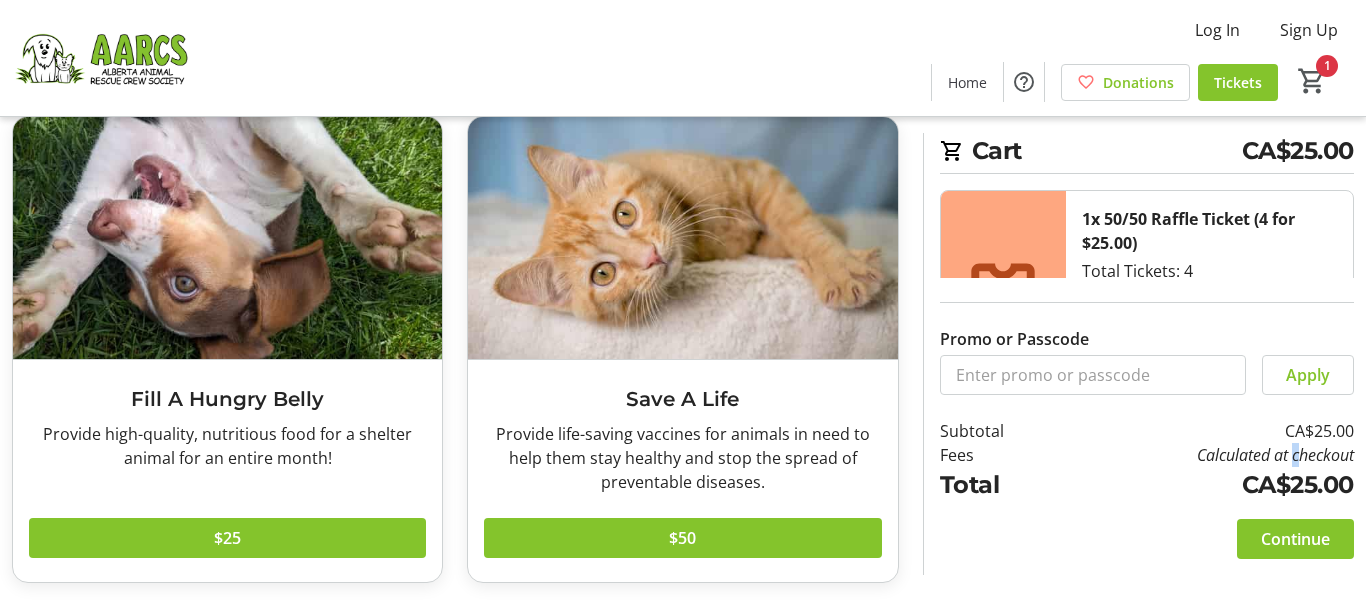 scroll, scrollTop: 0, scrollLeft: 0, axis: both 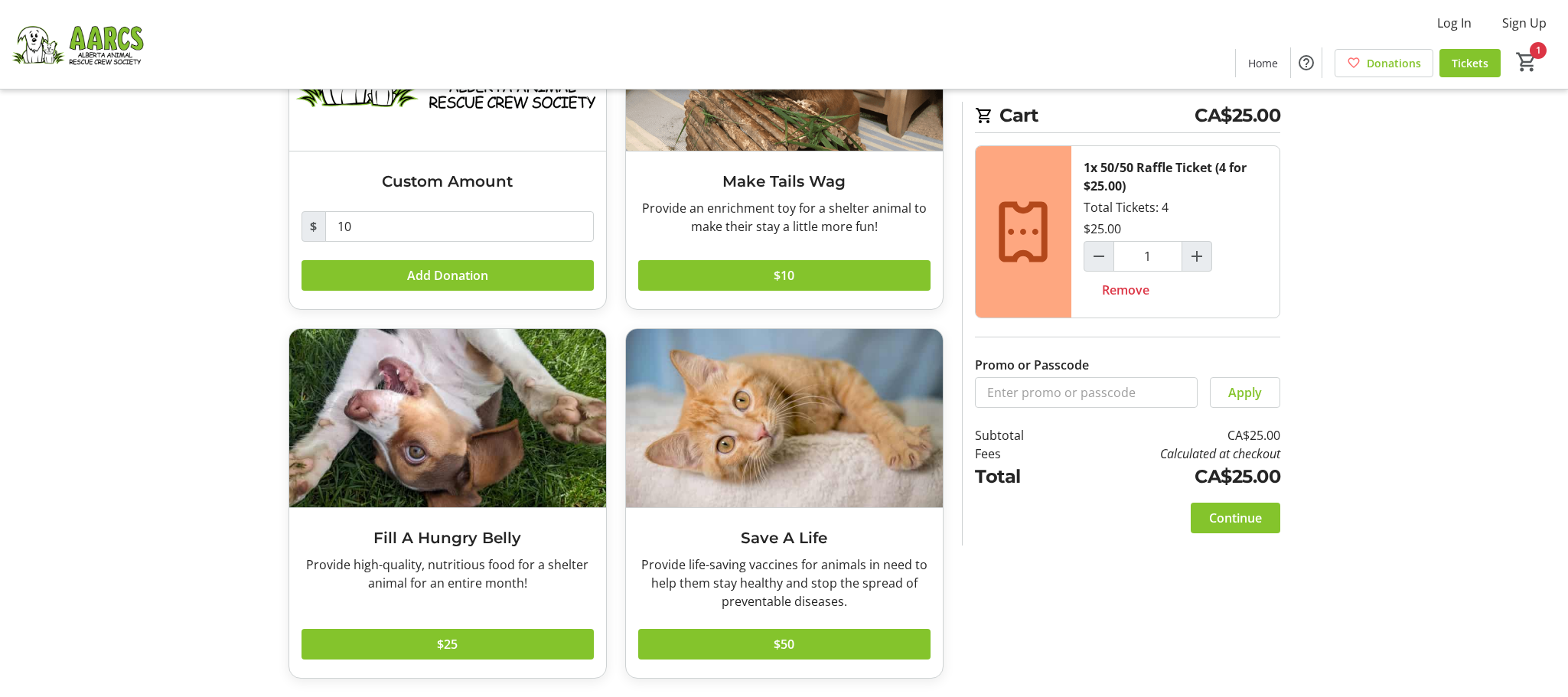 click on "Would you like to add a donation?   Custom Amount  $ 10  Add Donation  Make Tails Wag Provide an enrichment toy for a shelter animal to make their stay a little more fun!  Read more  Provide an enrichment toy for a shelter animal to make their stay a little more fun!  $10  Fill A Hungry Belly Provide high-quality, nutritious food for a shelter animal for an entire month!  Read more  Provide high-quality, nutritious food for a shelter animal for an entire month!  $25  Save A Life Provide life-saving vaccines for animals in need to help them stay healthy and stop the spread of preventable diseases.  Read more  Provide life-saving vaccines for animals in need to help them stay healthy and stop the spread of preventable diseases.  $50   Cart  CA$25.00  1x 50/50 Raffle Ticket (4 for $25.00)   Total Tickets: 4   $25.00  1 Remove Promo or Passcode  Apply  Subtotal  CA$25.00  Fees  Calculated at checkout  Total  CA$25.00   Continue" 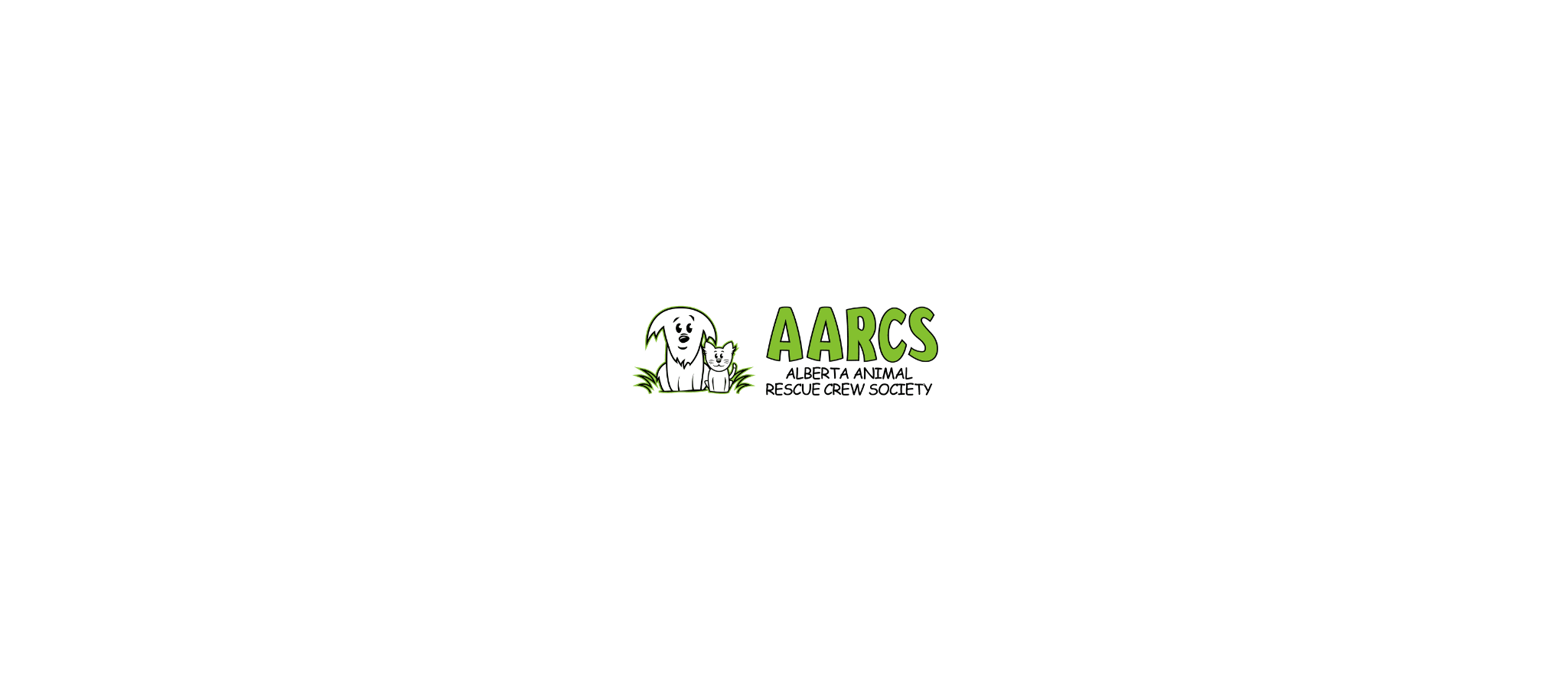 scroll, scrollTop: 0, scrollLeft: 0, axis: both 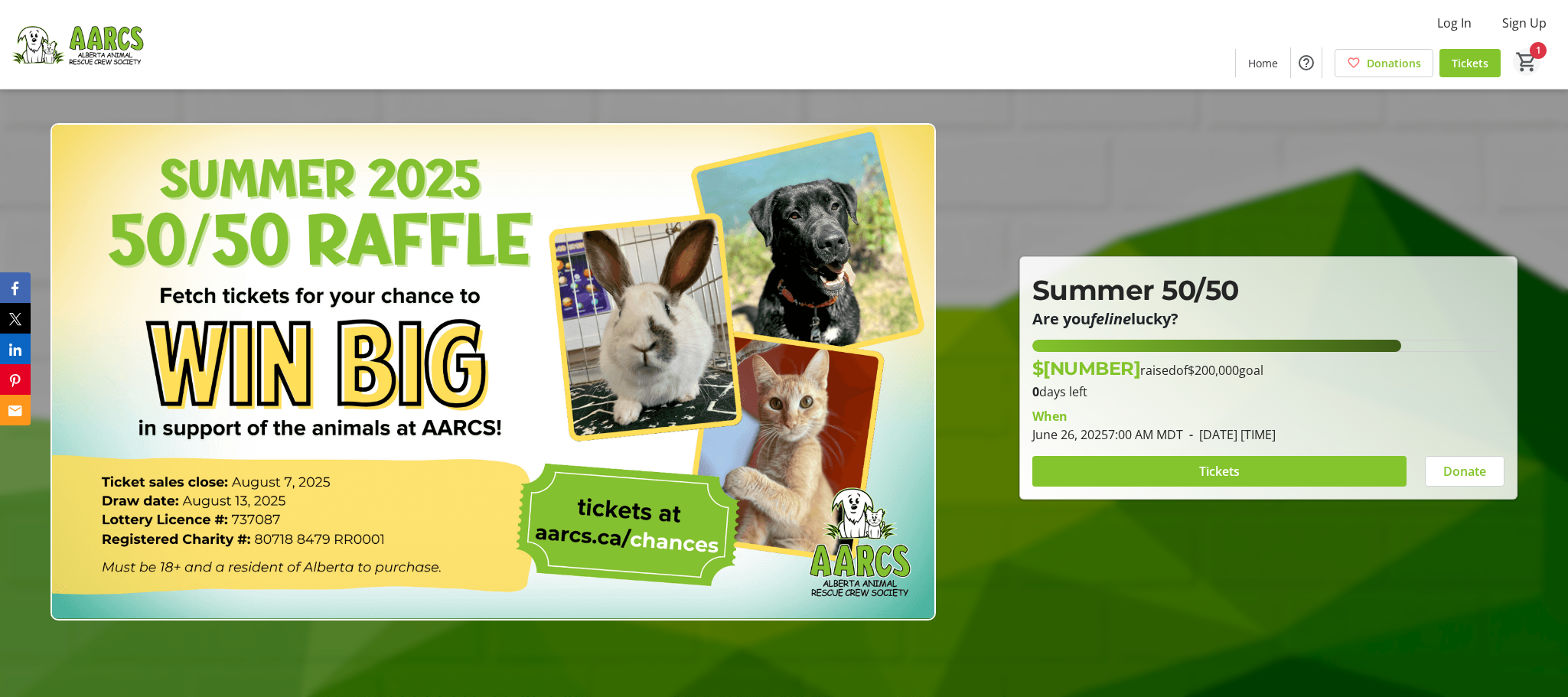 click on "1" 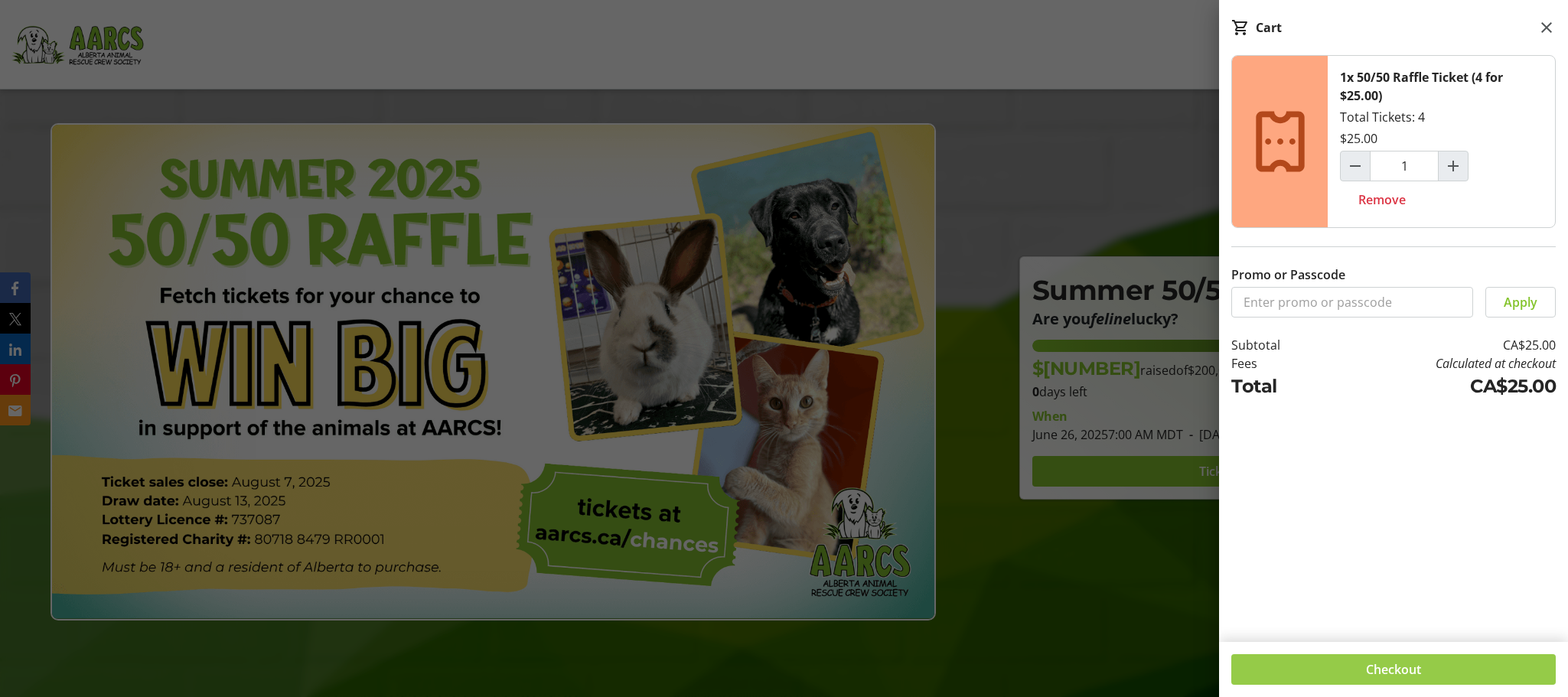 click 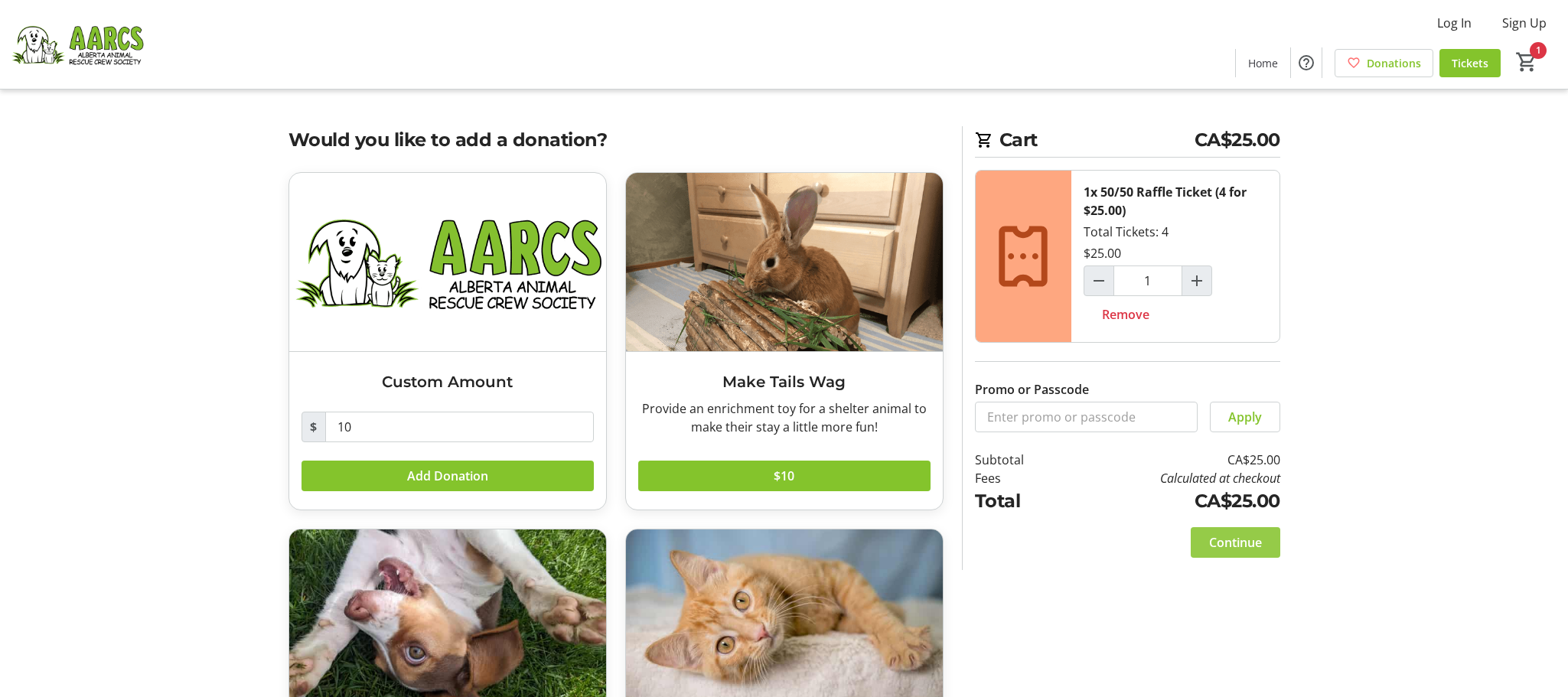 click on "Continue" 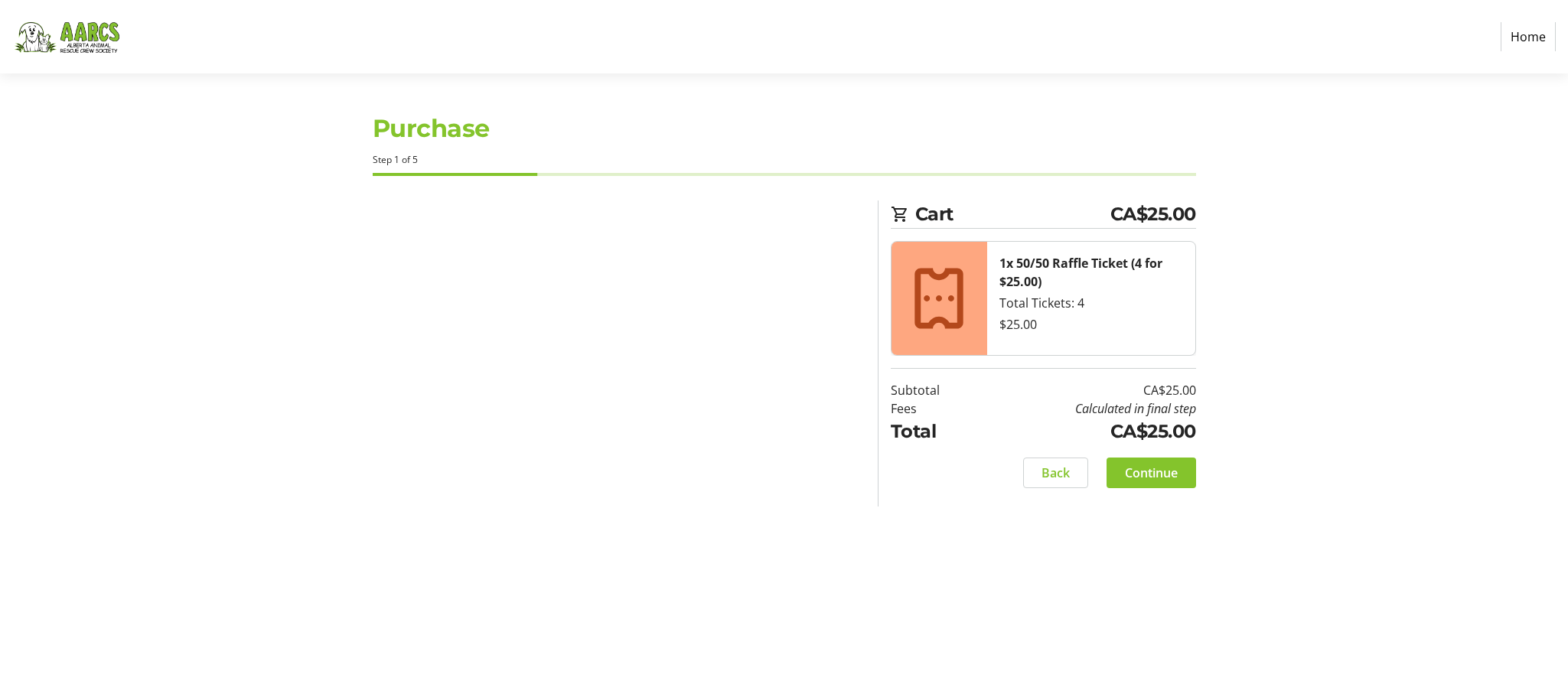select on "CA" 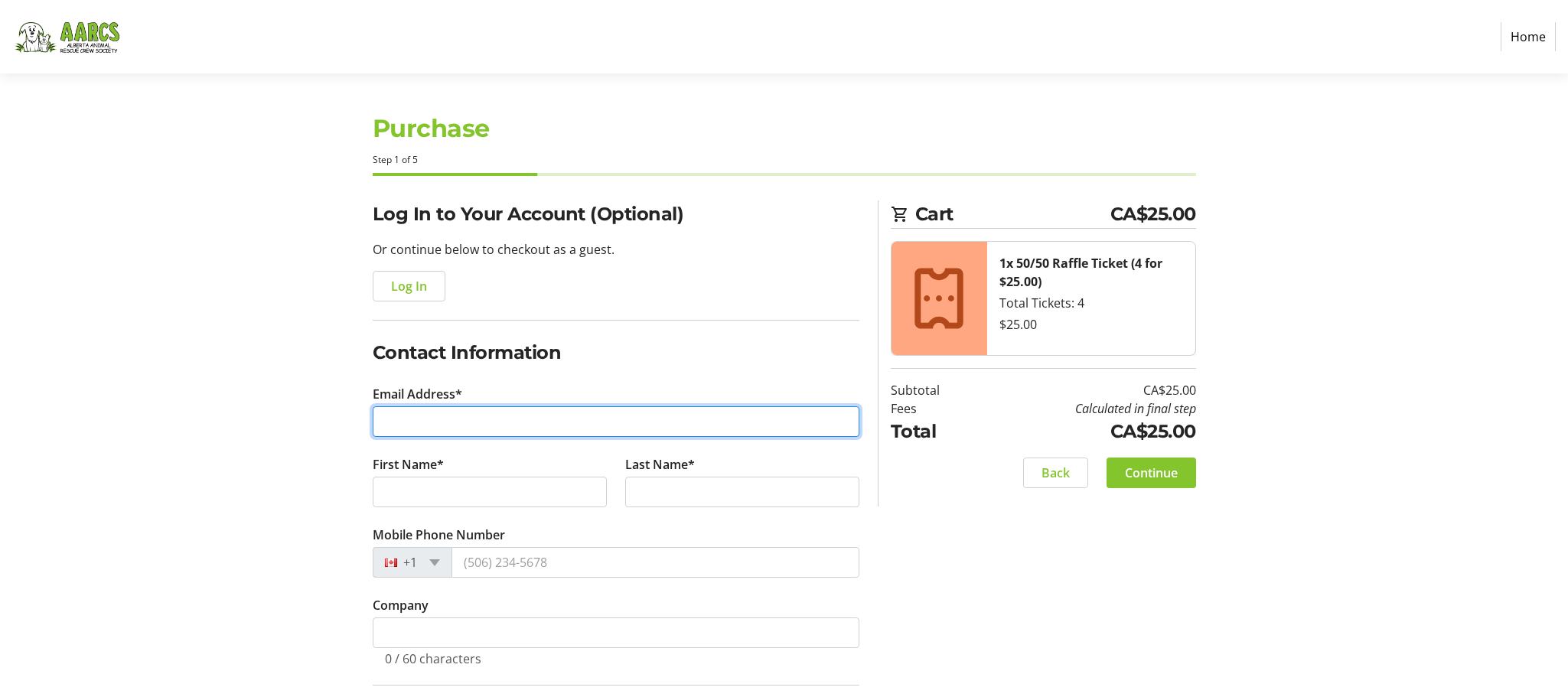 click on "Email Address*" at bounding box center (616, 422) 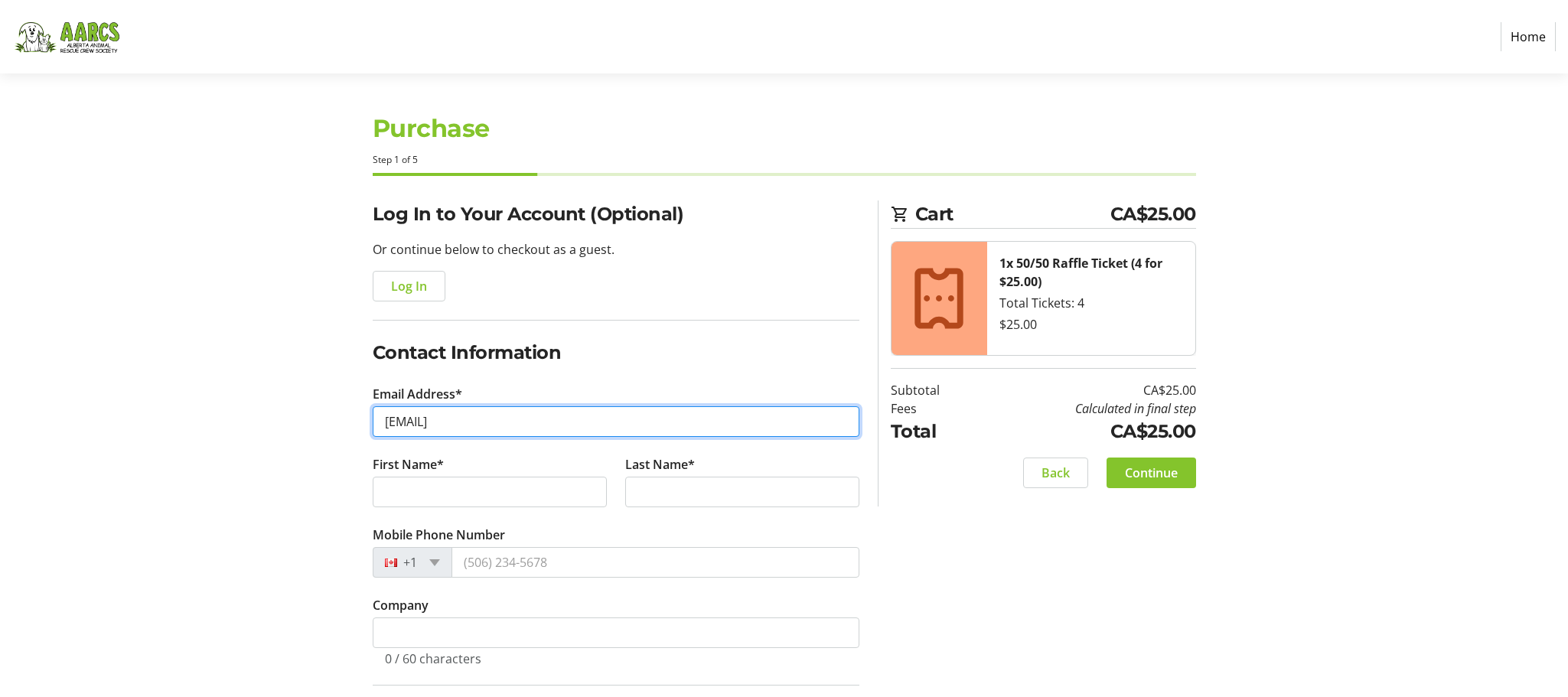 type on "[EMAIL]" 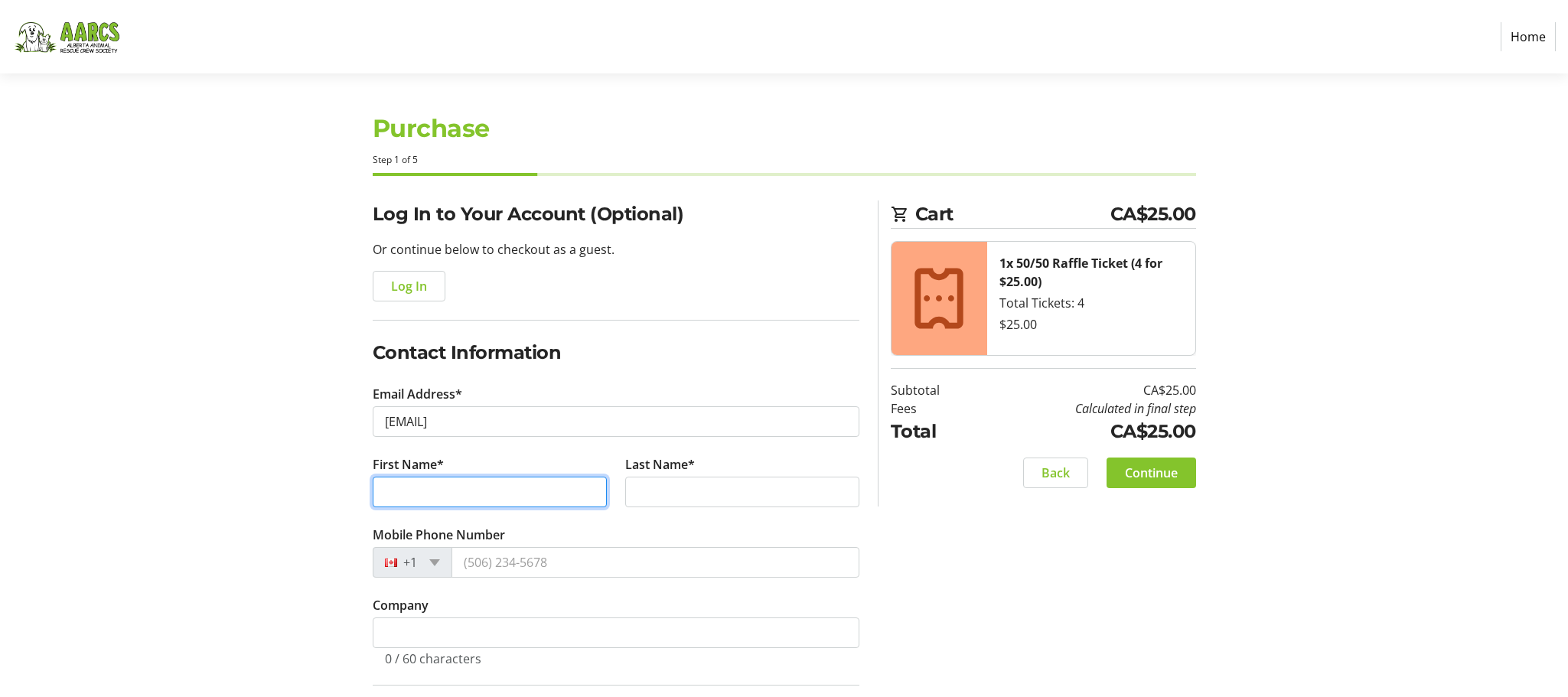 click on "First Name*" at bounding box center [490, 492] 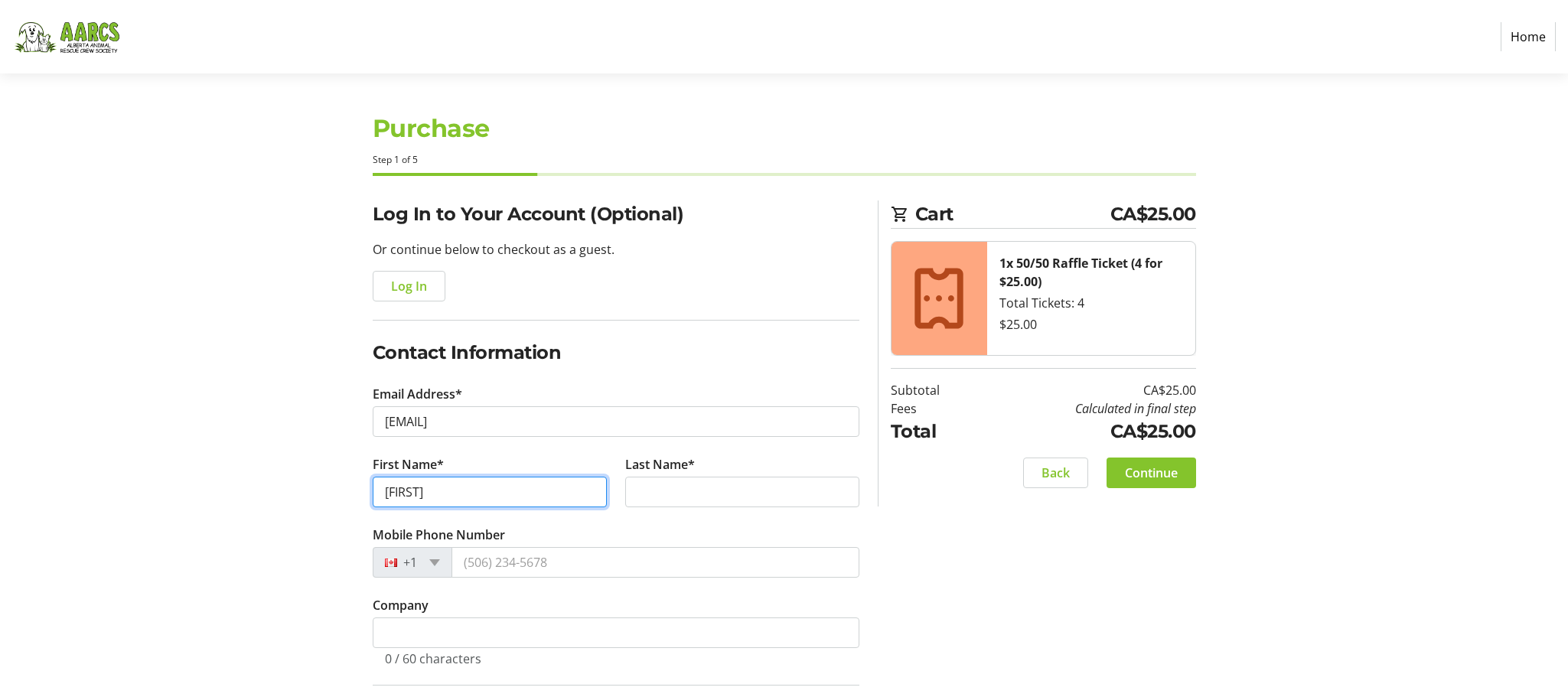 type on "[FIRST]" 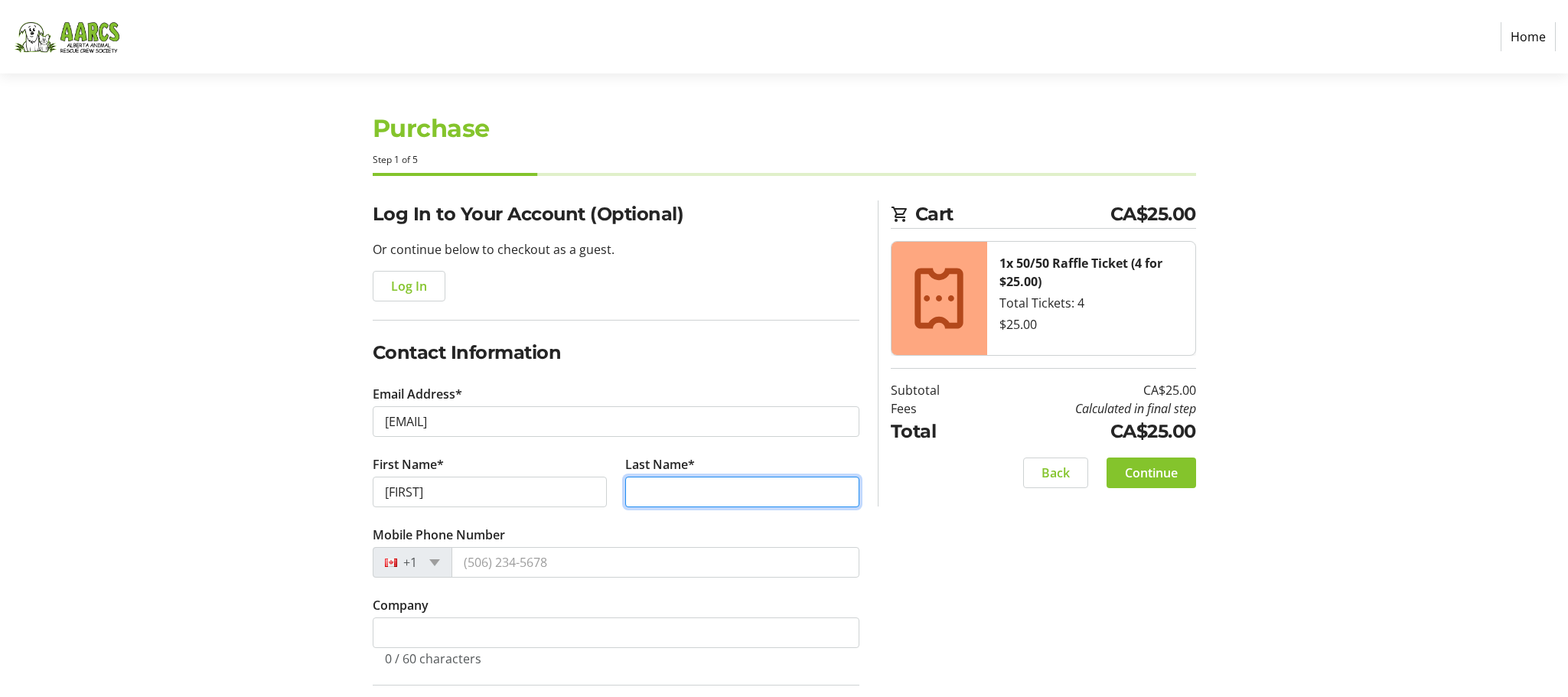 click on "Last Name*" at bounding box center [742, 492] 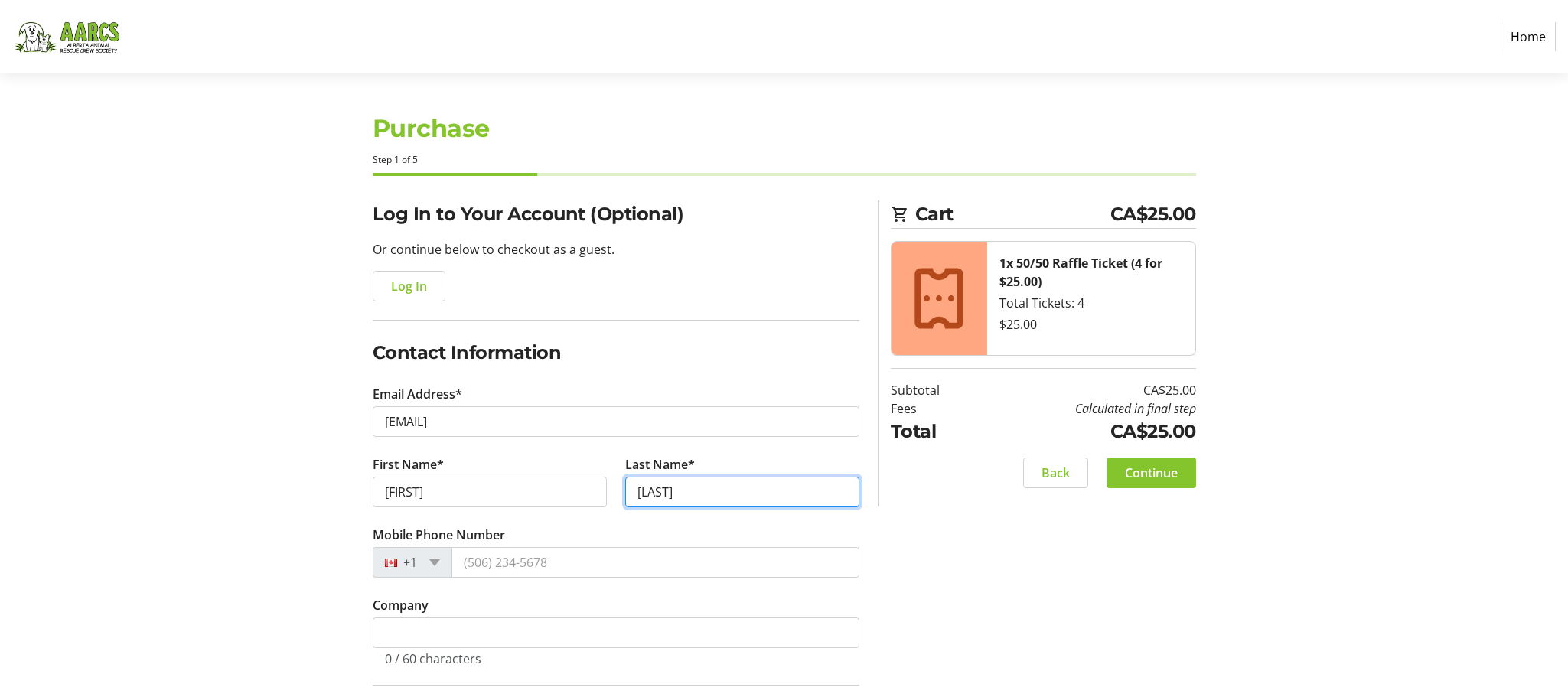 type on "[LAST]" 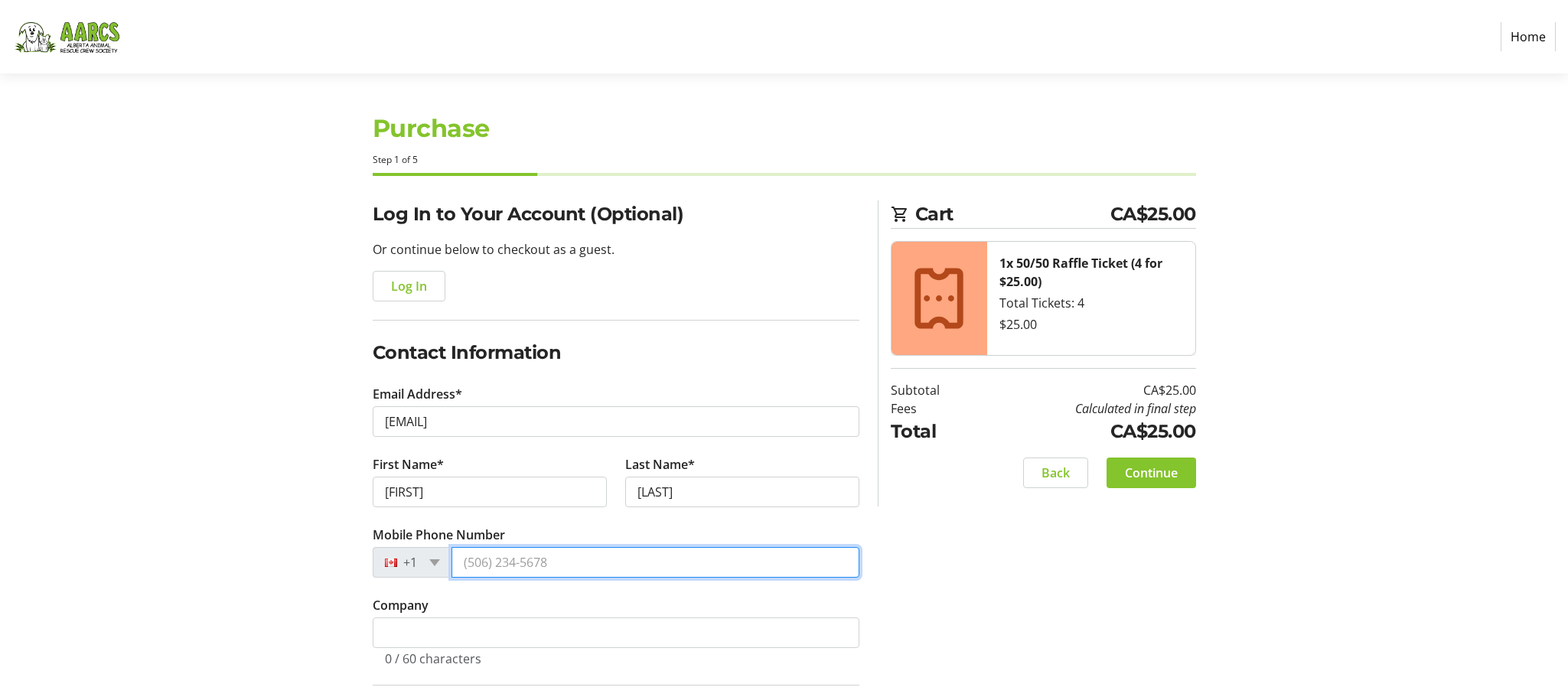 click on "Mobile Phone Number" at bounding box center [655, 562] 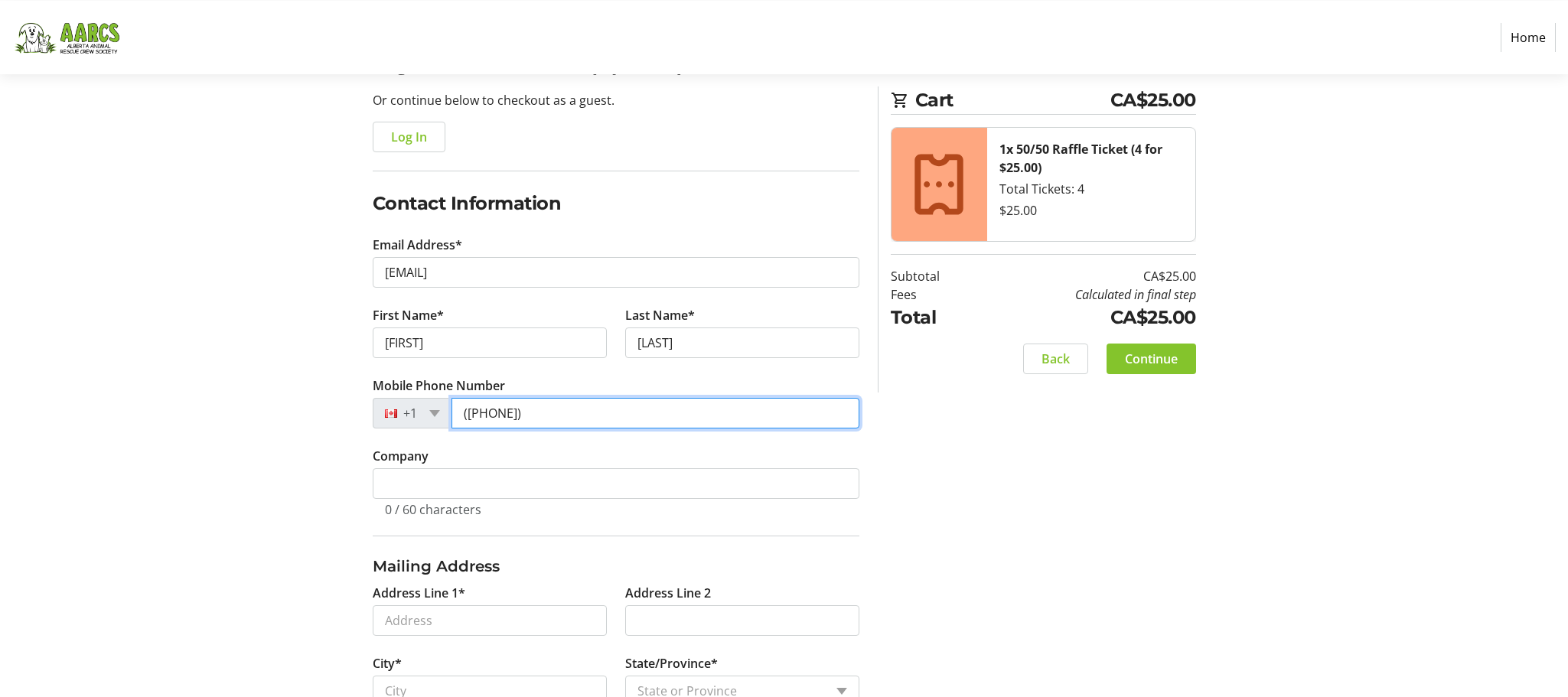 scroll, scrollTop: 165, scrollLeft: 0, axis: vertical 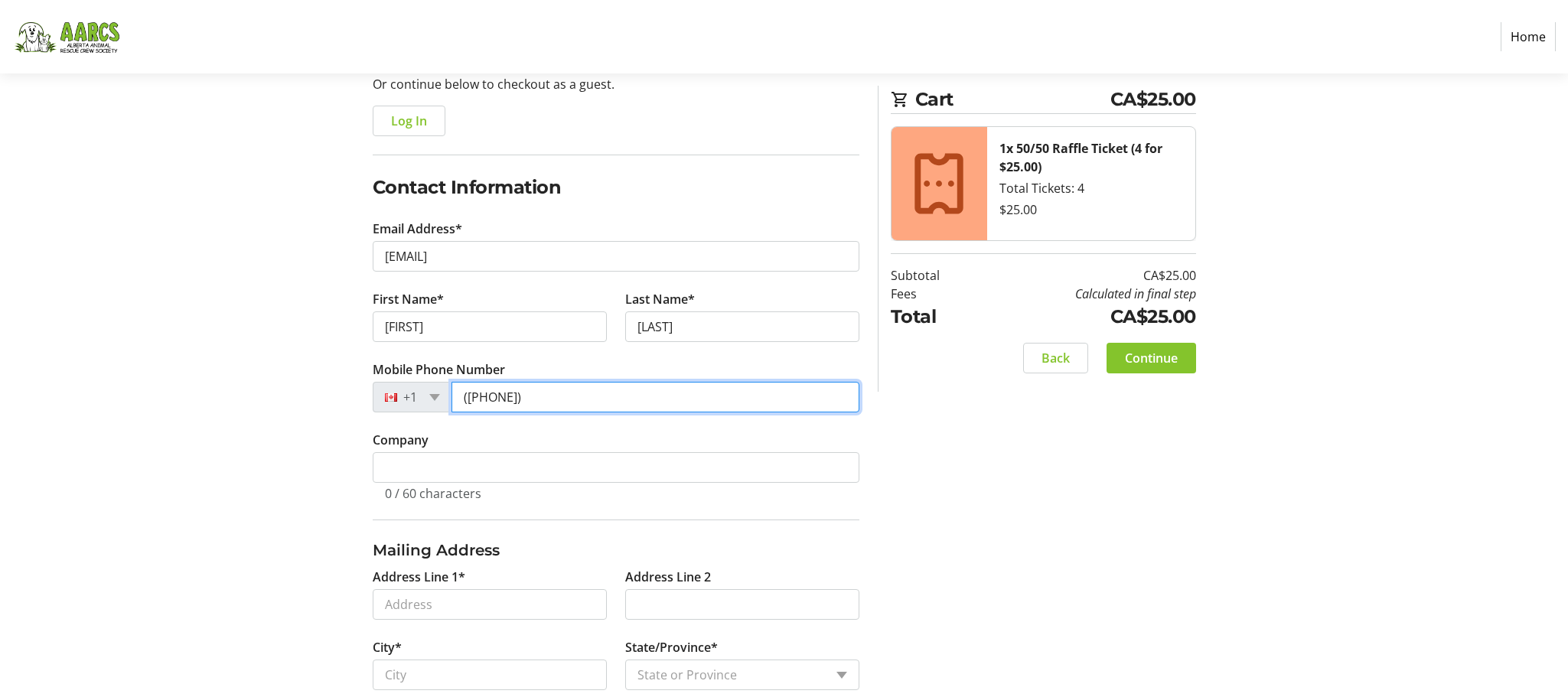 type on "([PHONE])" 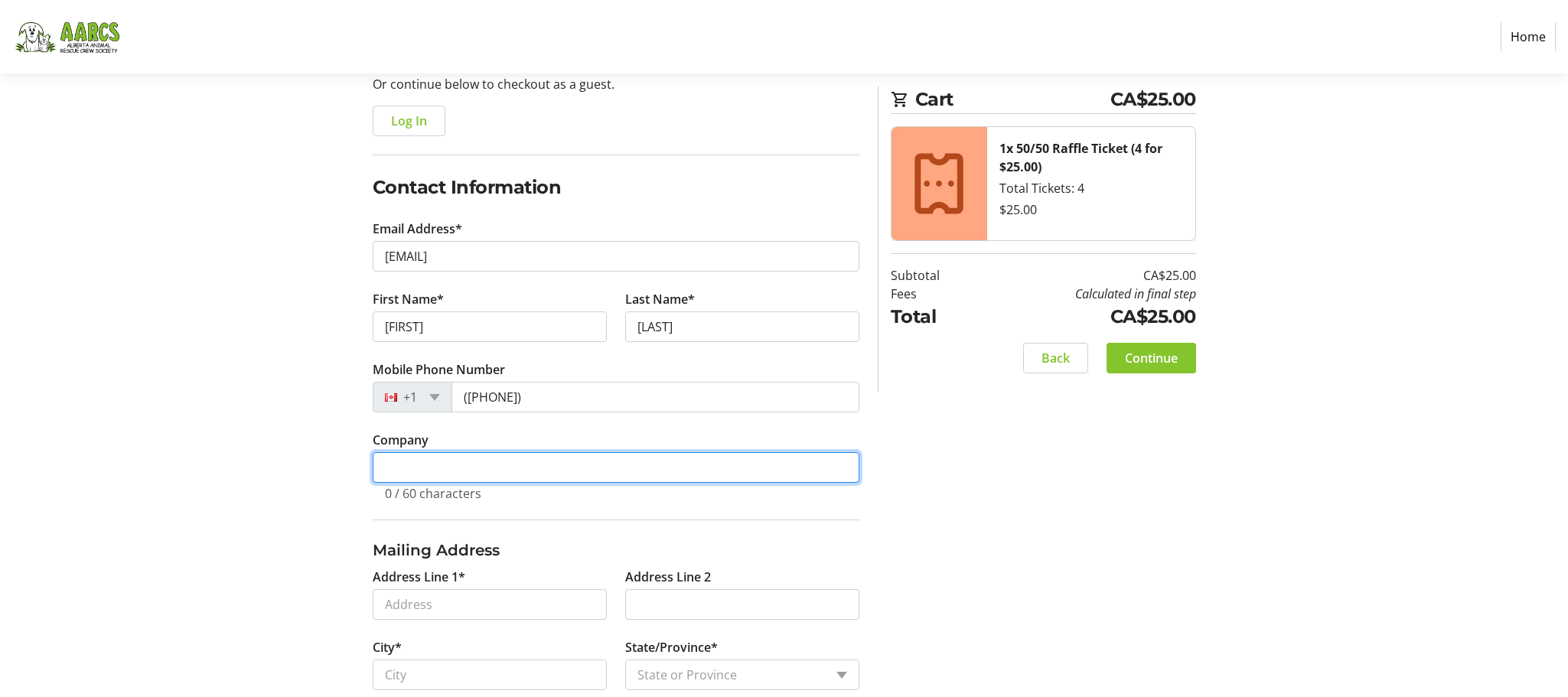 click on "Company" at bounding box center [616, 467] 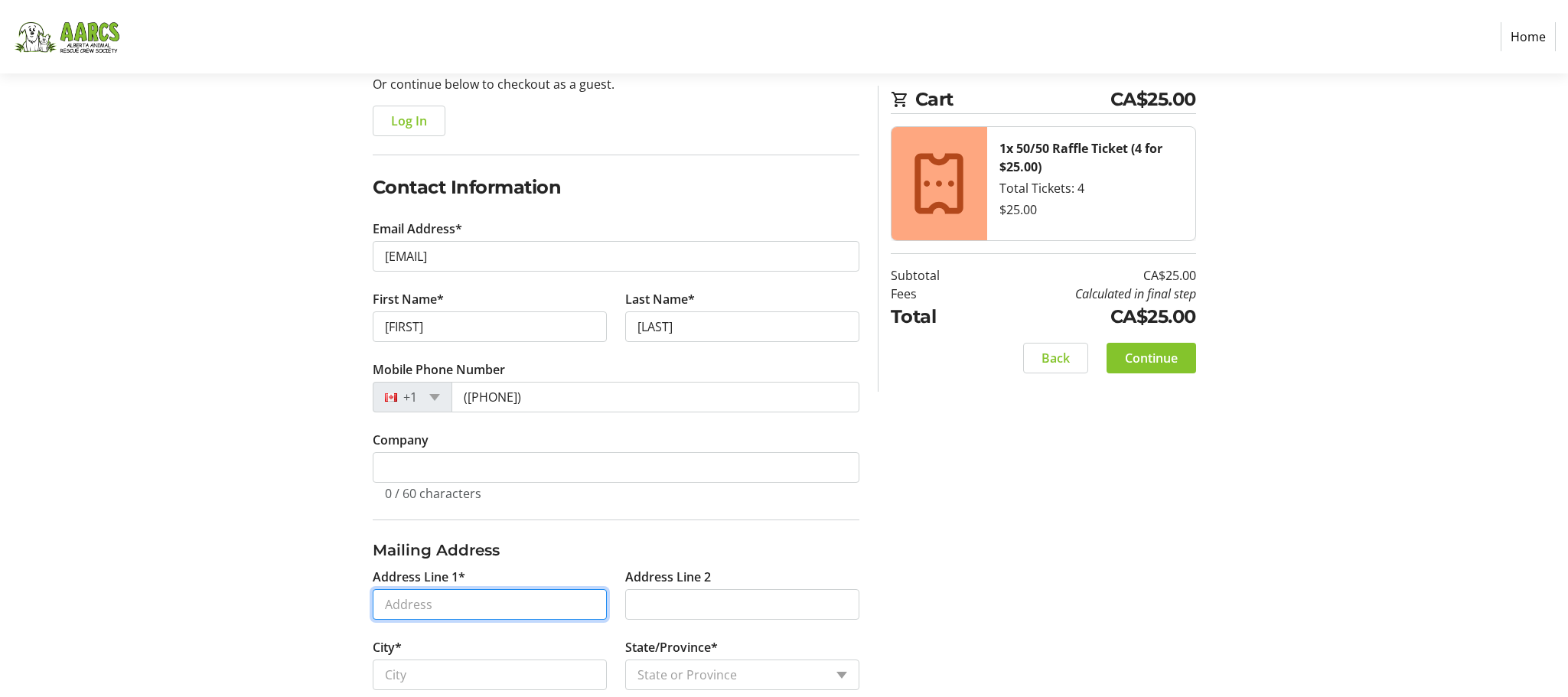 click on "Address Line 1*" at bounding box center [490, 604] 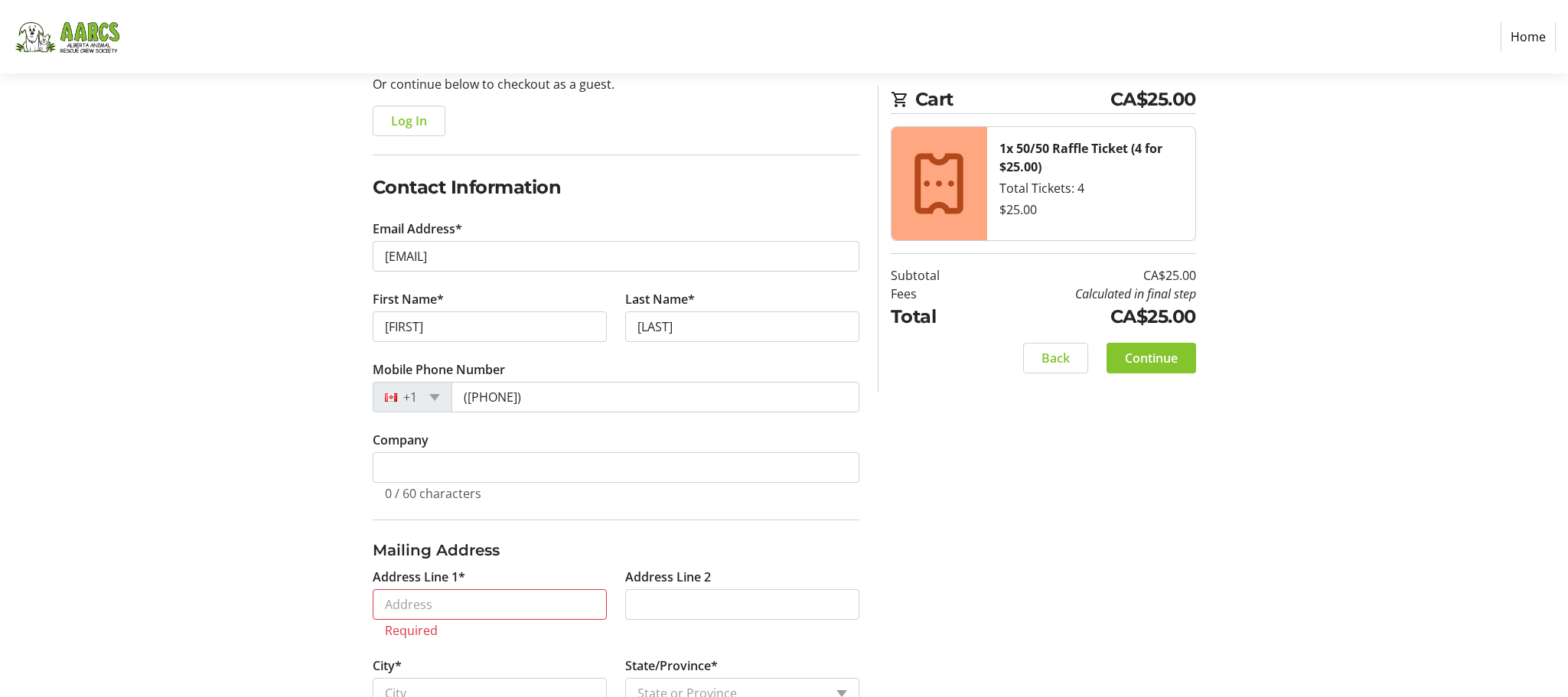 drag, startPoint x: 1271, startPoint y: 523, endPoint x: 1285, endPoint y: 523, distance: 14 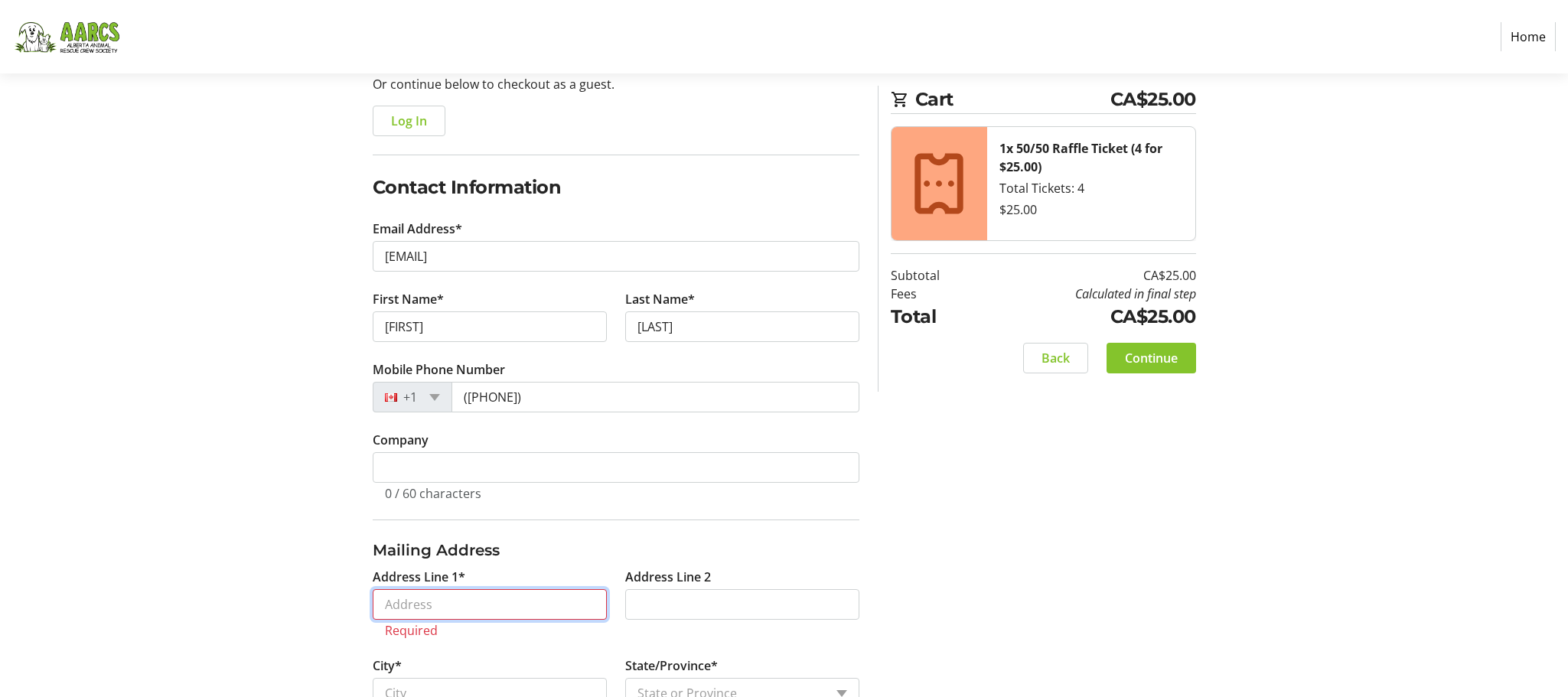 click on "Address Line 1*" at bounding box center (490, 604) 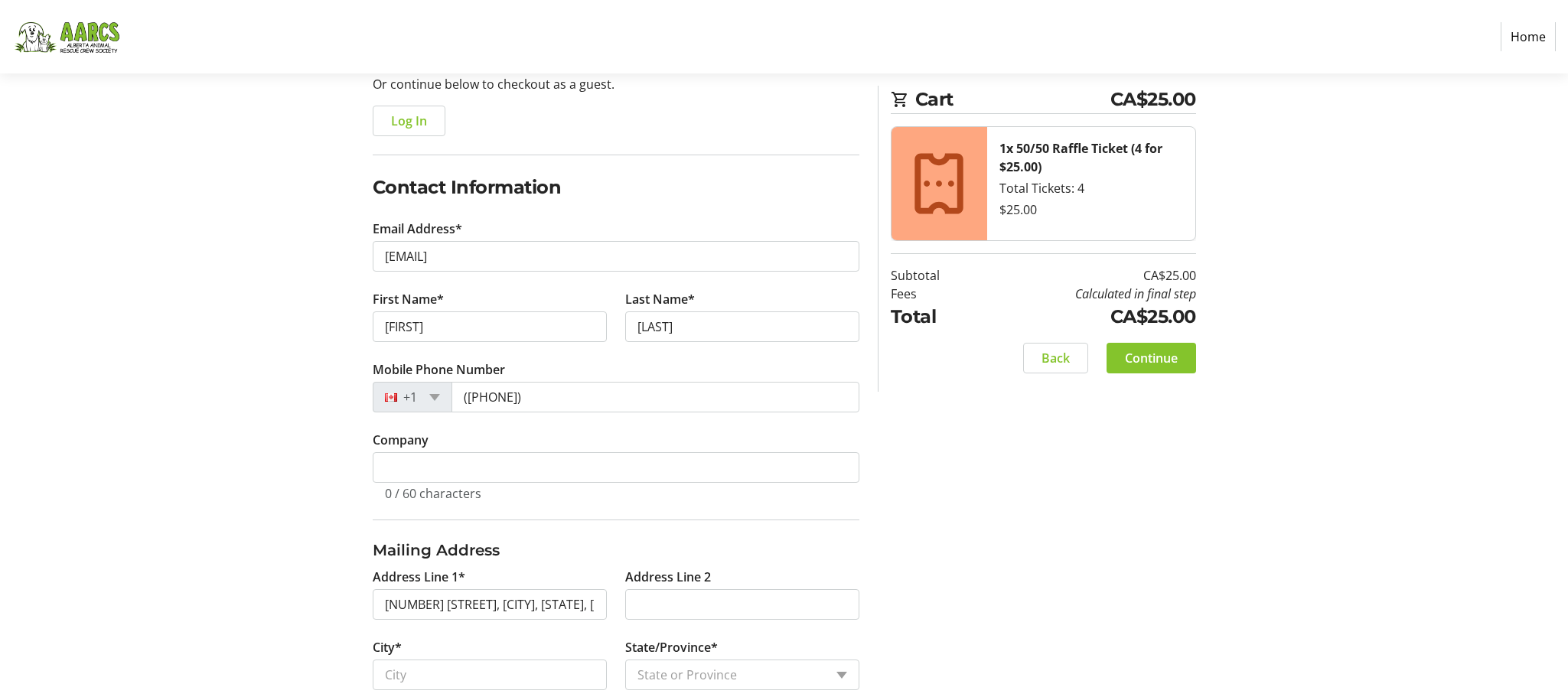 type on "[NUMBER] [STREET]" 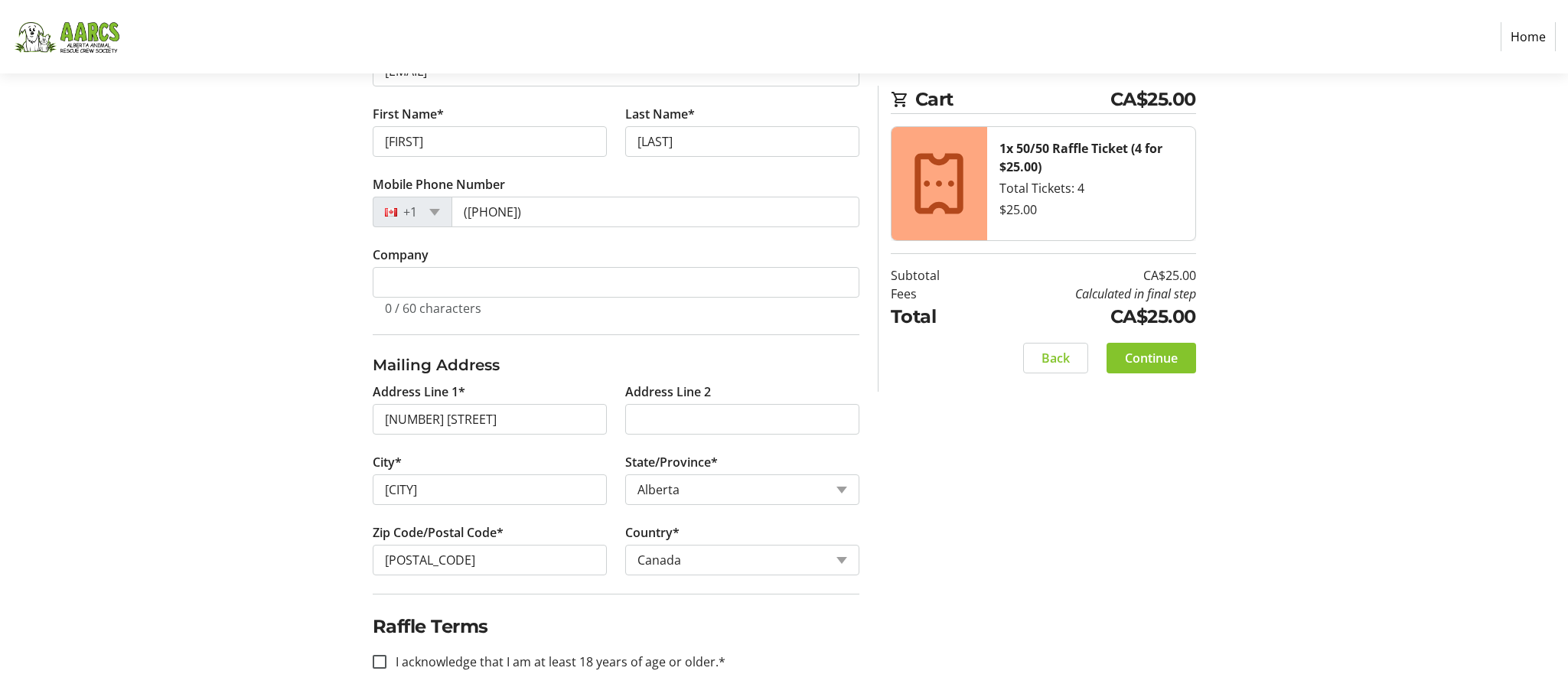 scroll, scrollTop: 368, scrollLeft: 0, axis: vertical 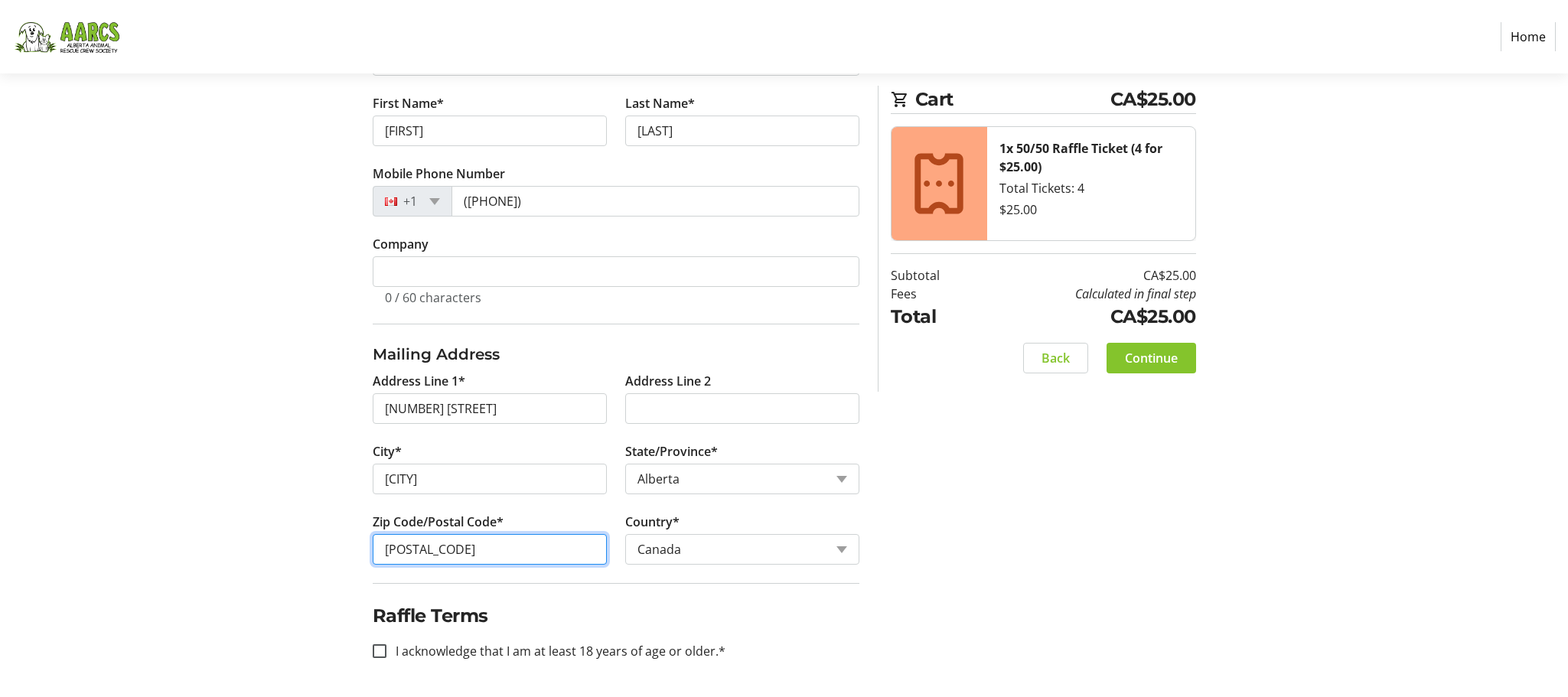 drag, startPoint x: 426, startPoint y: 549, endPoint x: 434, endPoint y: 548, distance: 8.062258 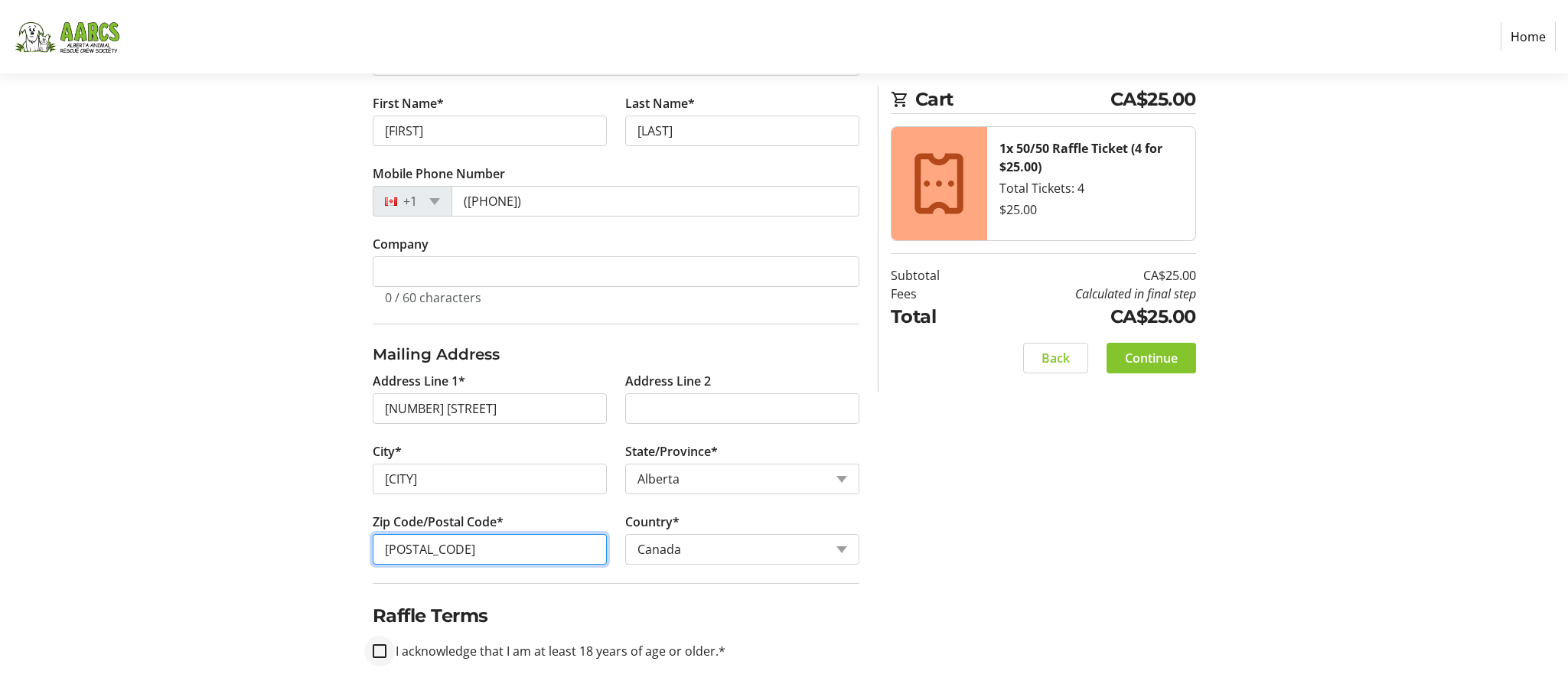 type on "[POSTAL_CODE]" 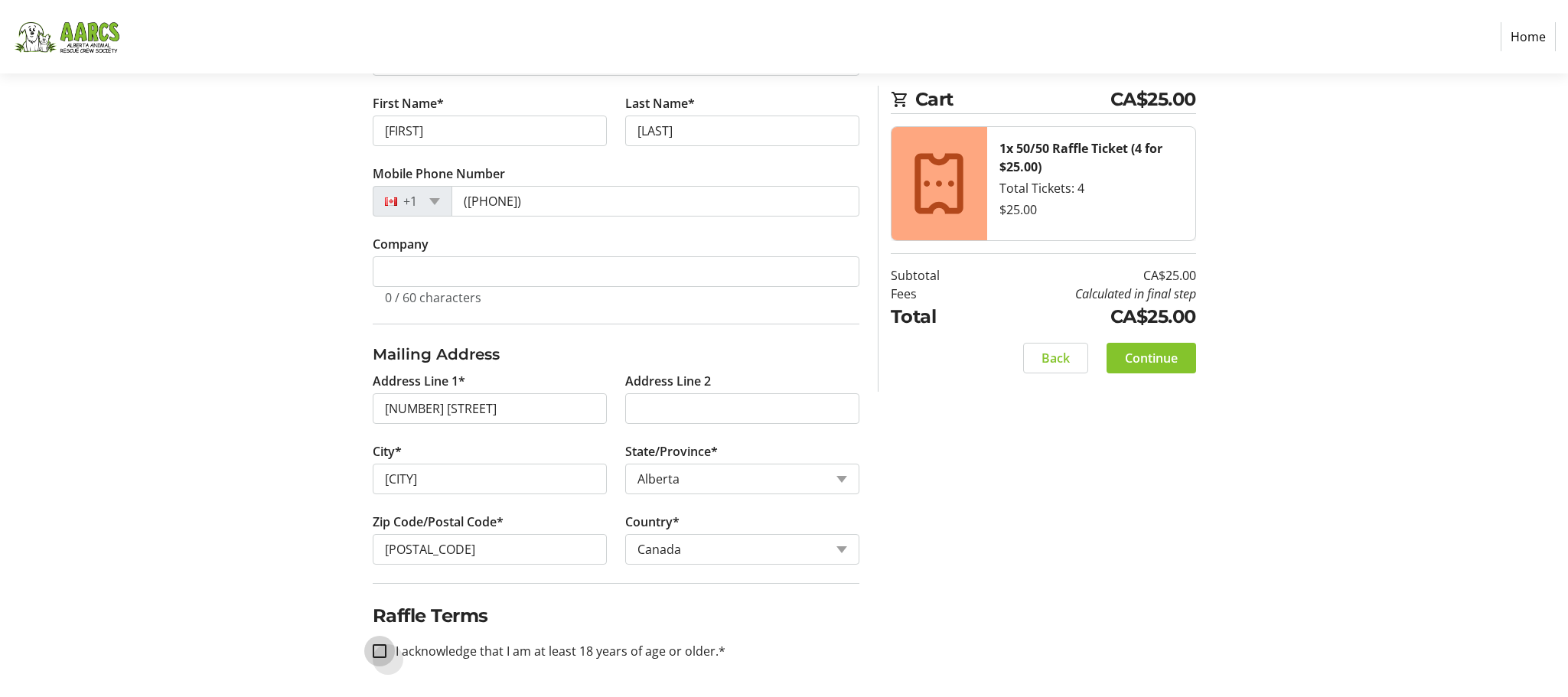 click on "I acknowledge that I am at least 18 years of age or older.*" at bounding box center (380, 651) 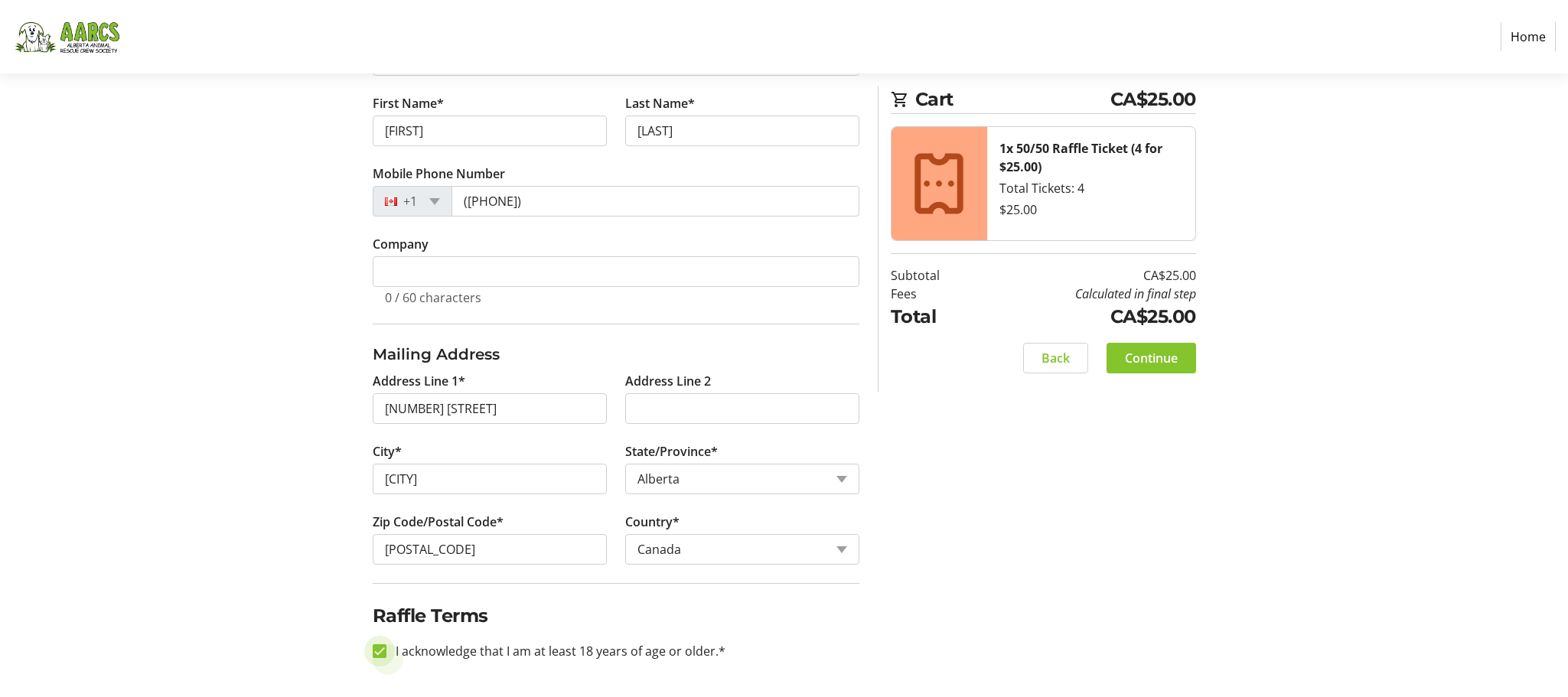 checkbox on "true" 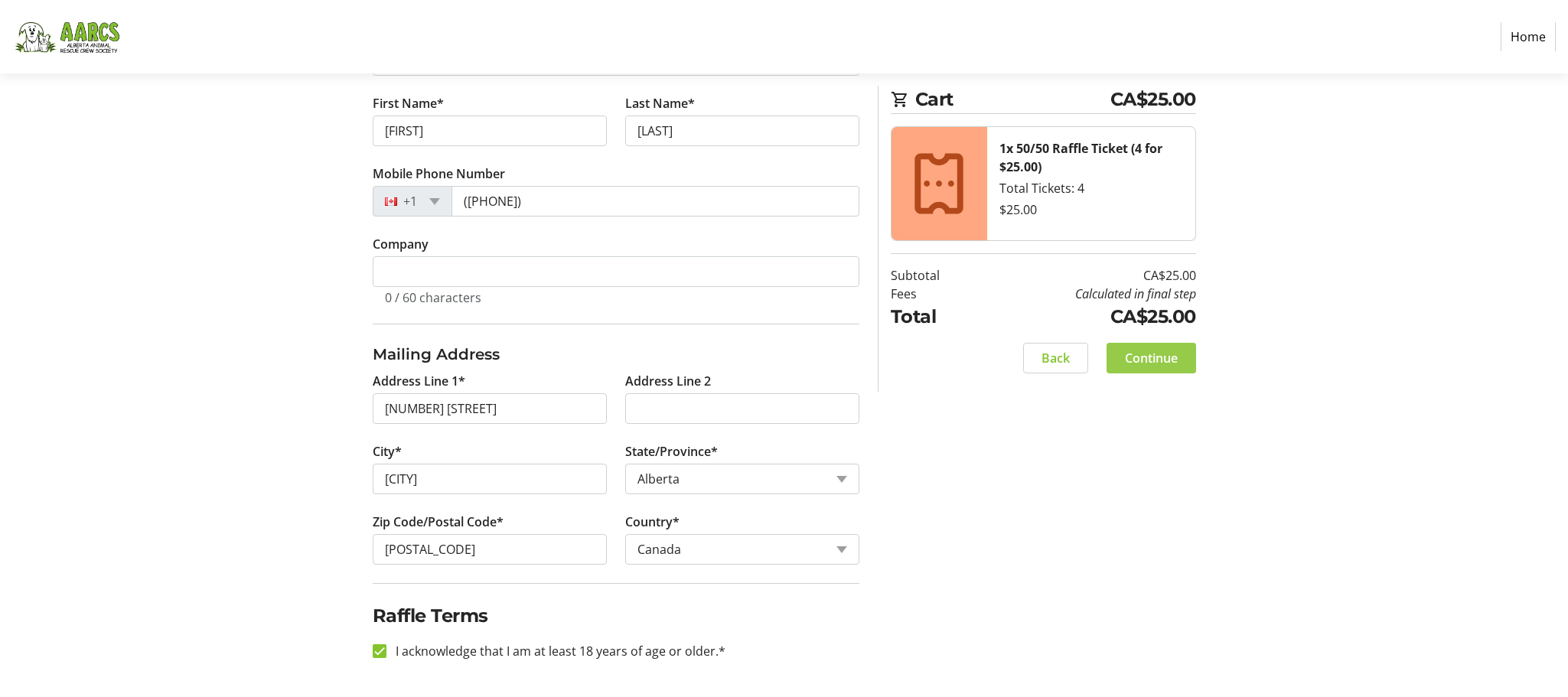 click on "Continue" 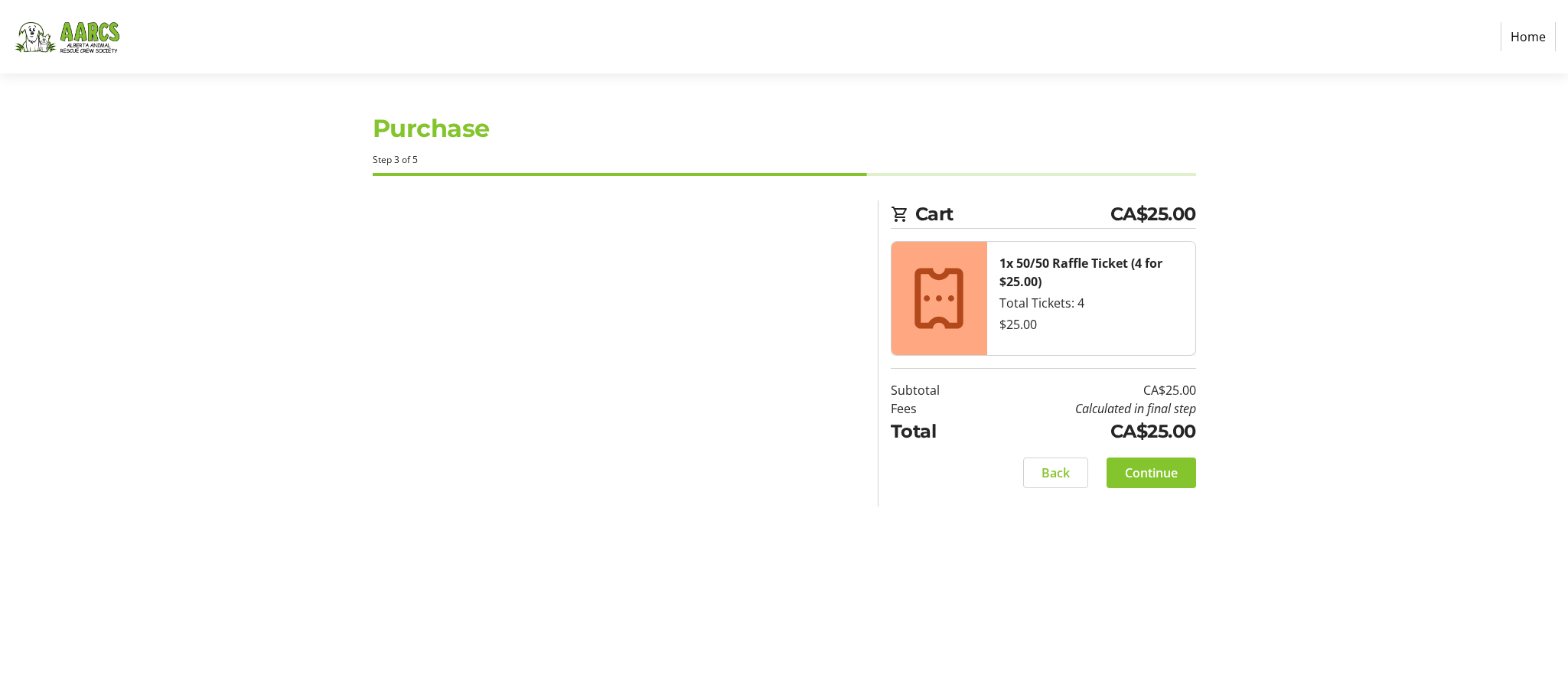 scroll, scrollTop: 0, scrollLeft: 0, axis: both 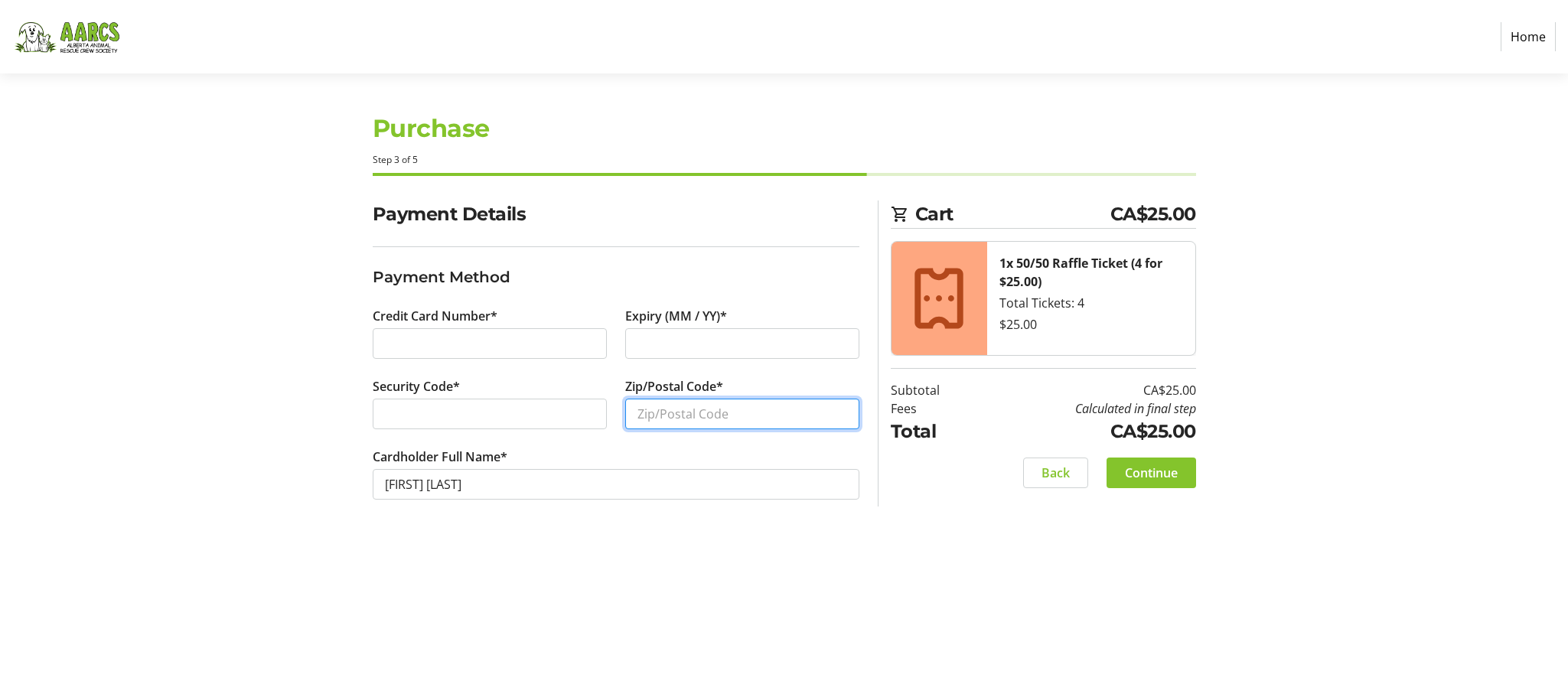 click on "Zip/Postal Code*" at bounding box center [742, 414] 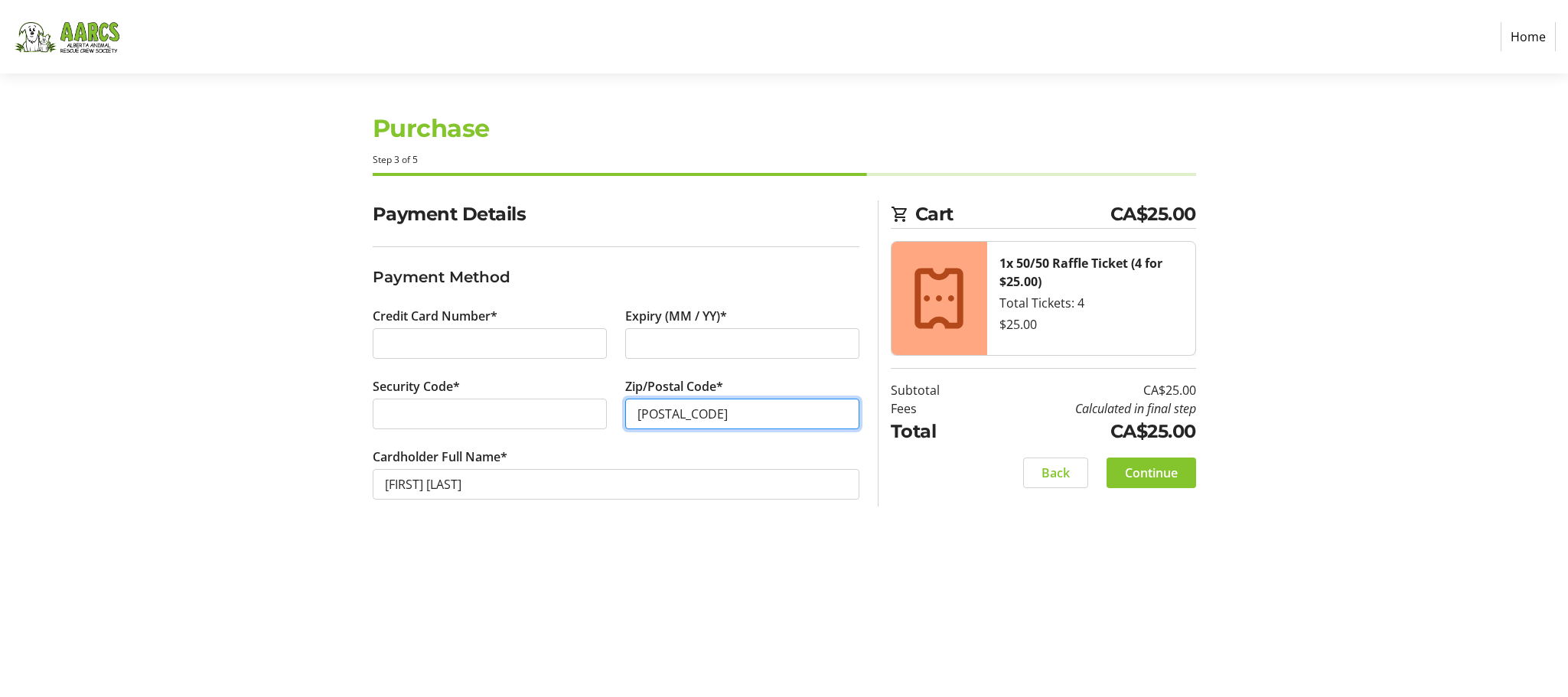 type on "[POSTAL_CODE]" 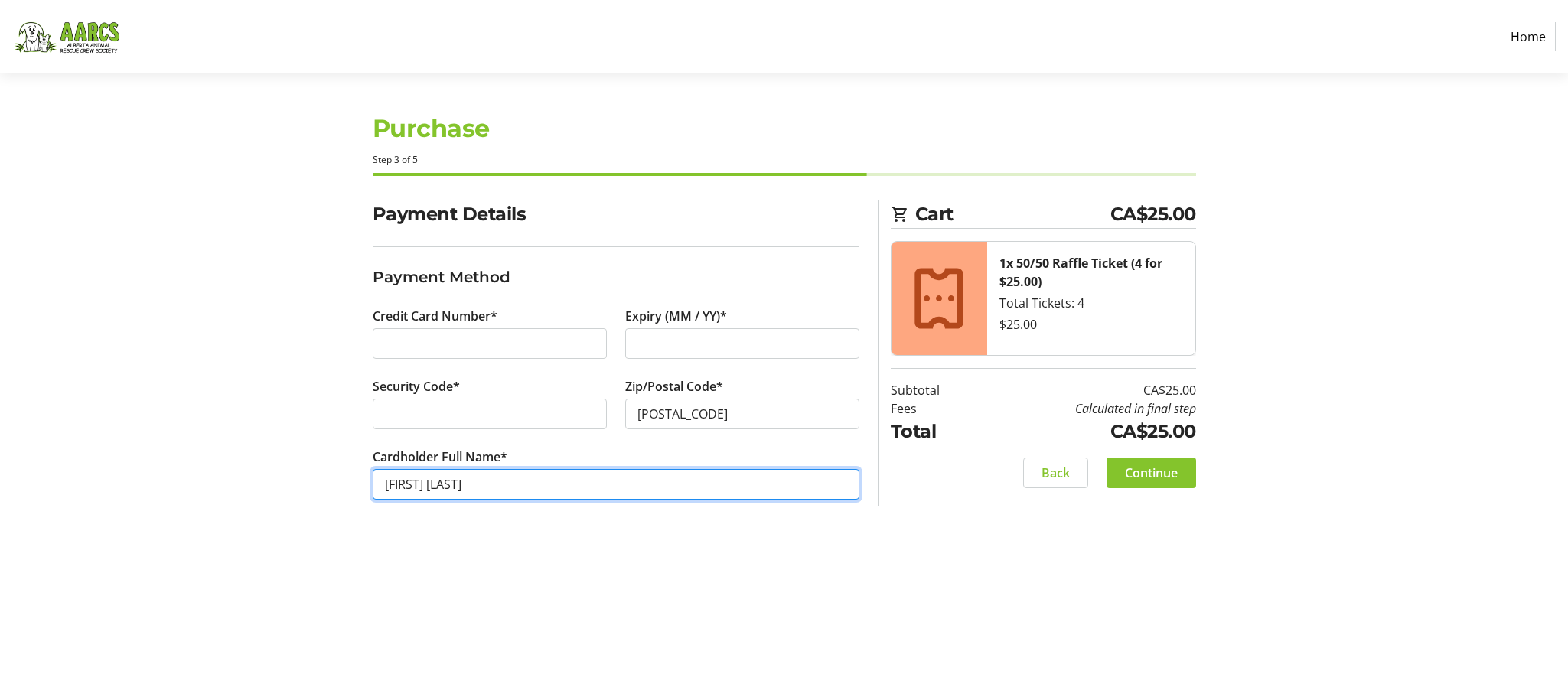 click on "[FIRST] [LAST]" at bounding box center (616, 484) 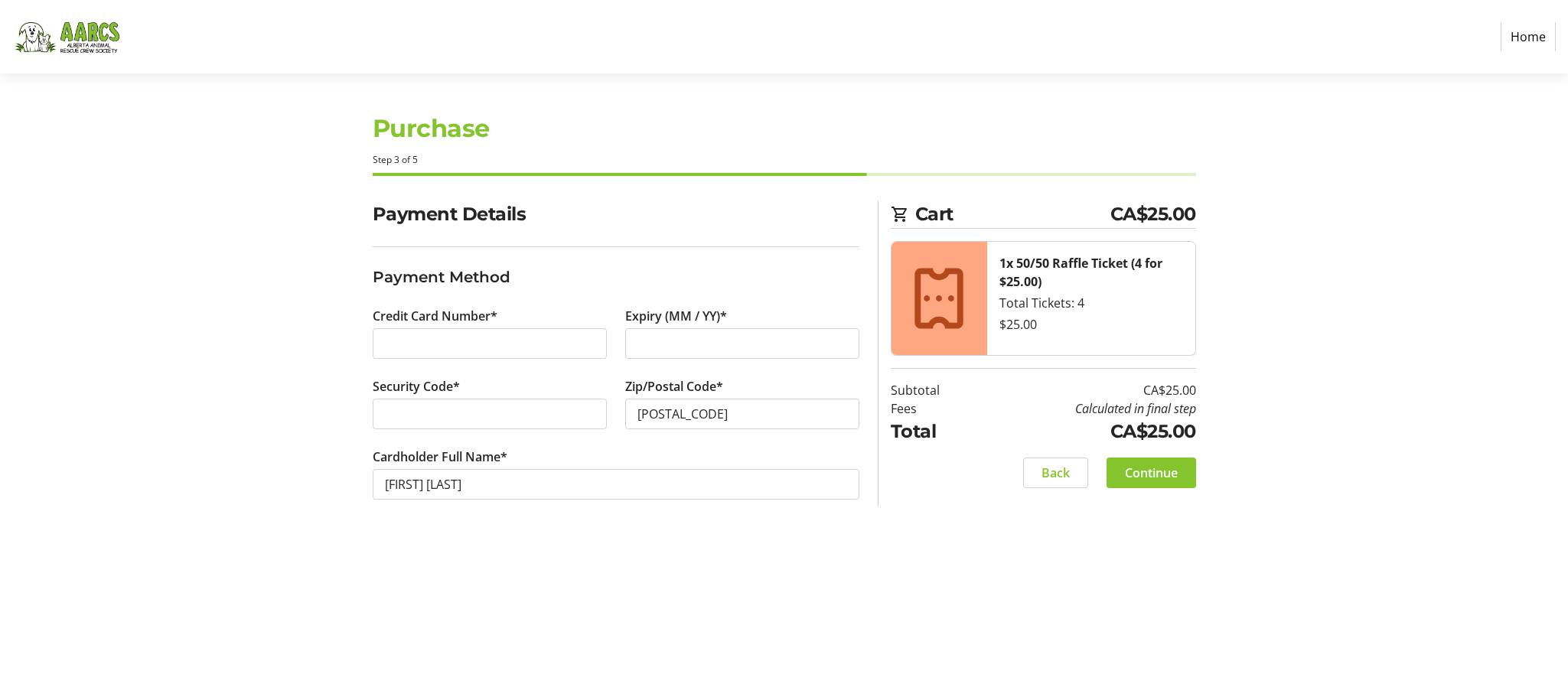click on "Purchase Step 3 of 5 Cart CA$25.00 1x 50/50 Raffle Ticket (4 for $25.00) Total Tickets: 4  $25.00  Subtotal  CA$25.00  Fees  Calculated in final step  Total  CA$25.00   Close  Payment Details Payment Method Credit Card Number* Expiry (MM / YY)* Security Code* Zip/Postal Code* [POSTAL_CODE] Cardholder Full Name* [FIRST] [LAST] Cart CA$25.00 1x 50/50 Raffle Ticket (4 for $25.00) Total Tickets: 4  $25.00  Subtotal  CA$25.00  Fees  Calculated in final step  Total  CA$25.00   Back   Continue   Back   Continue" 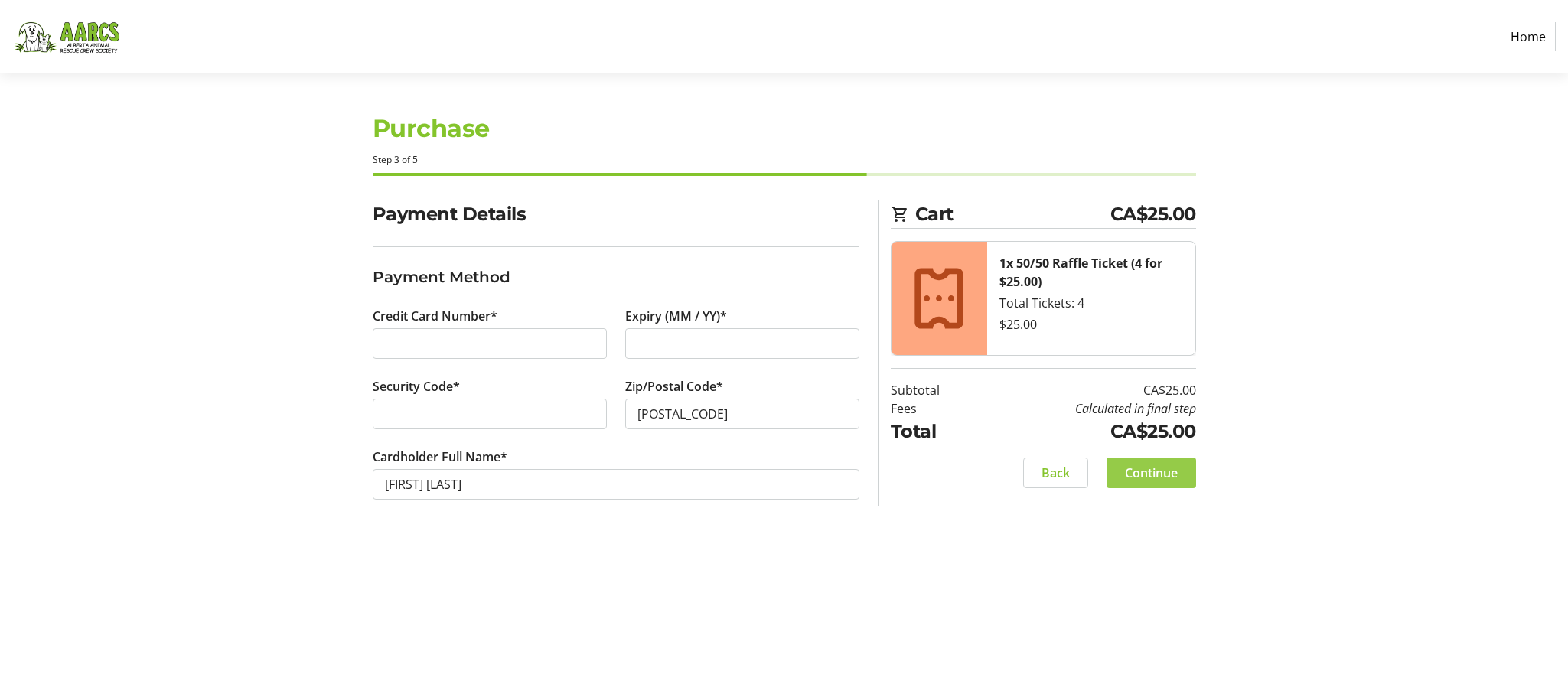 click on "Continue" 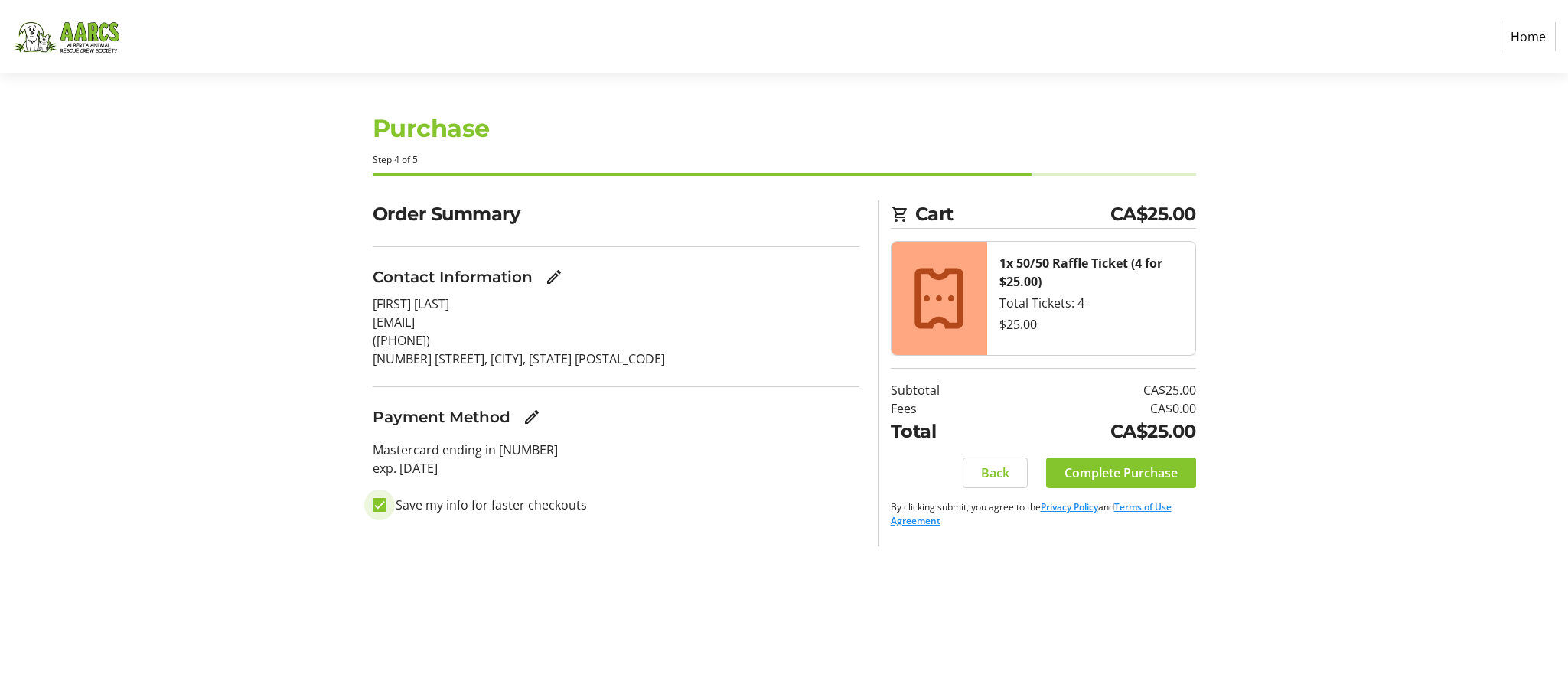click on "Save my info for faster checkouts" at bounding box center [380, 505] 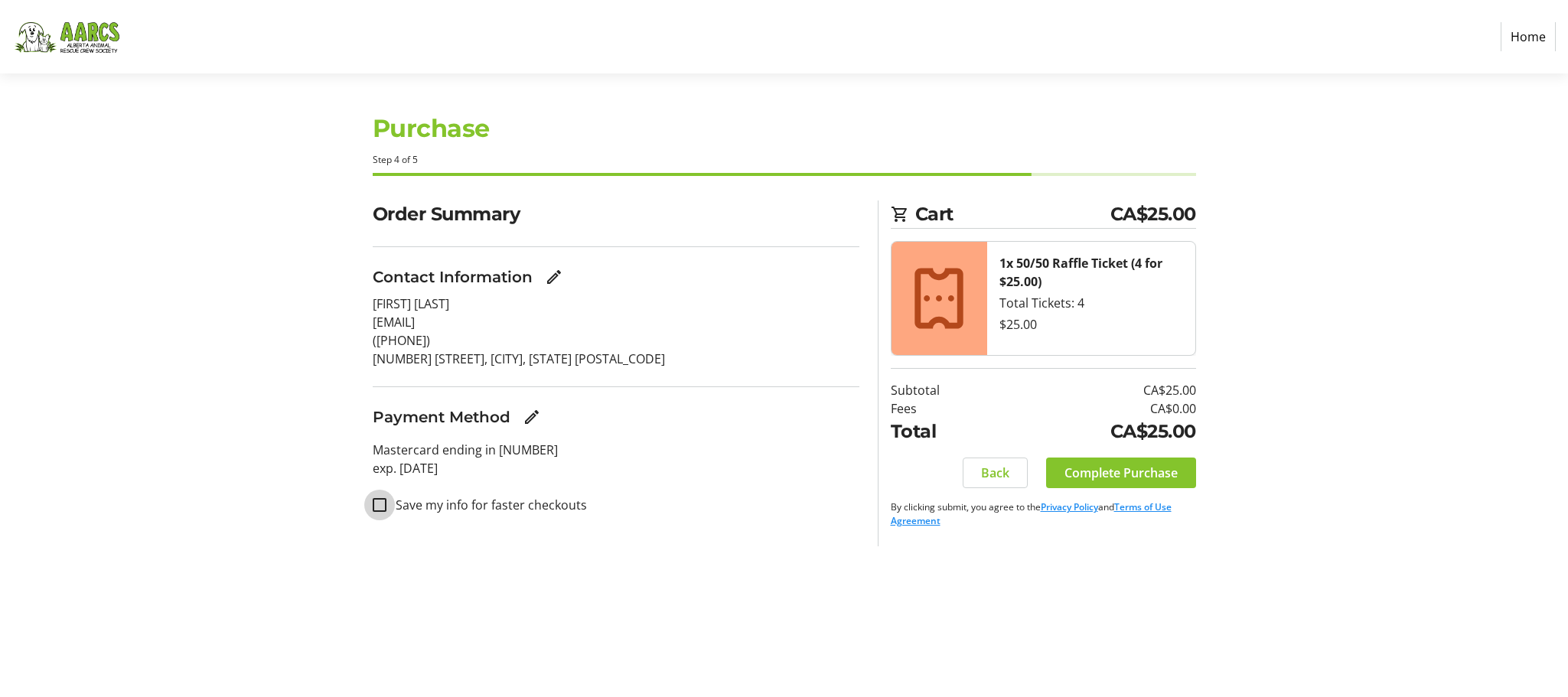 checkbox on "false" 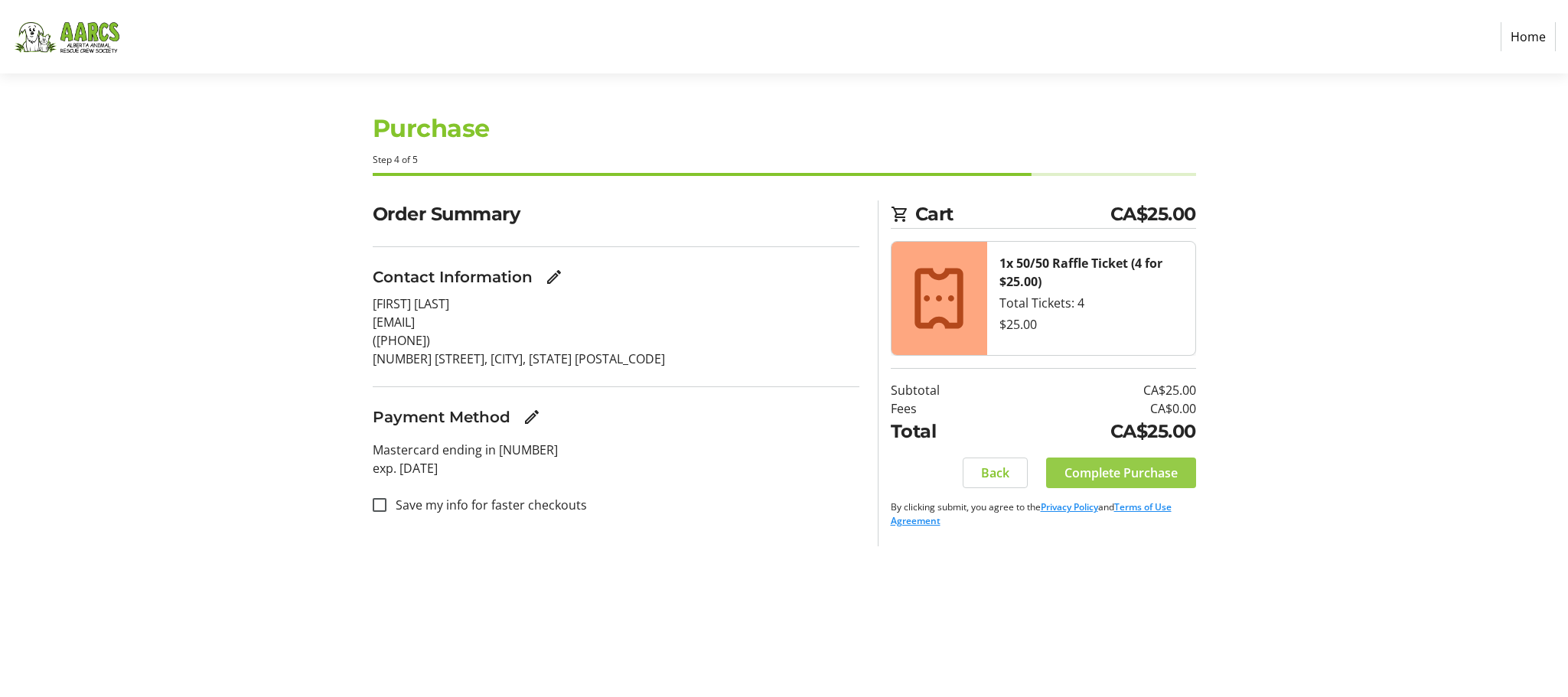click 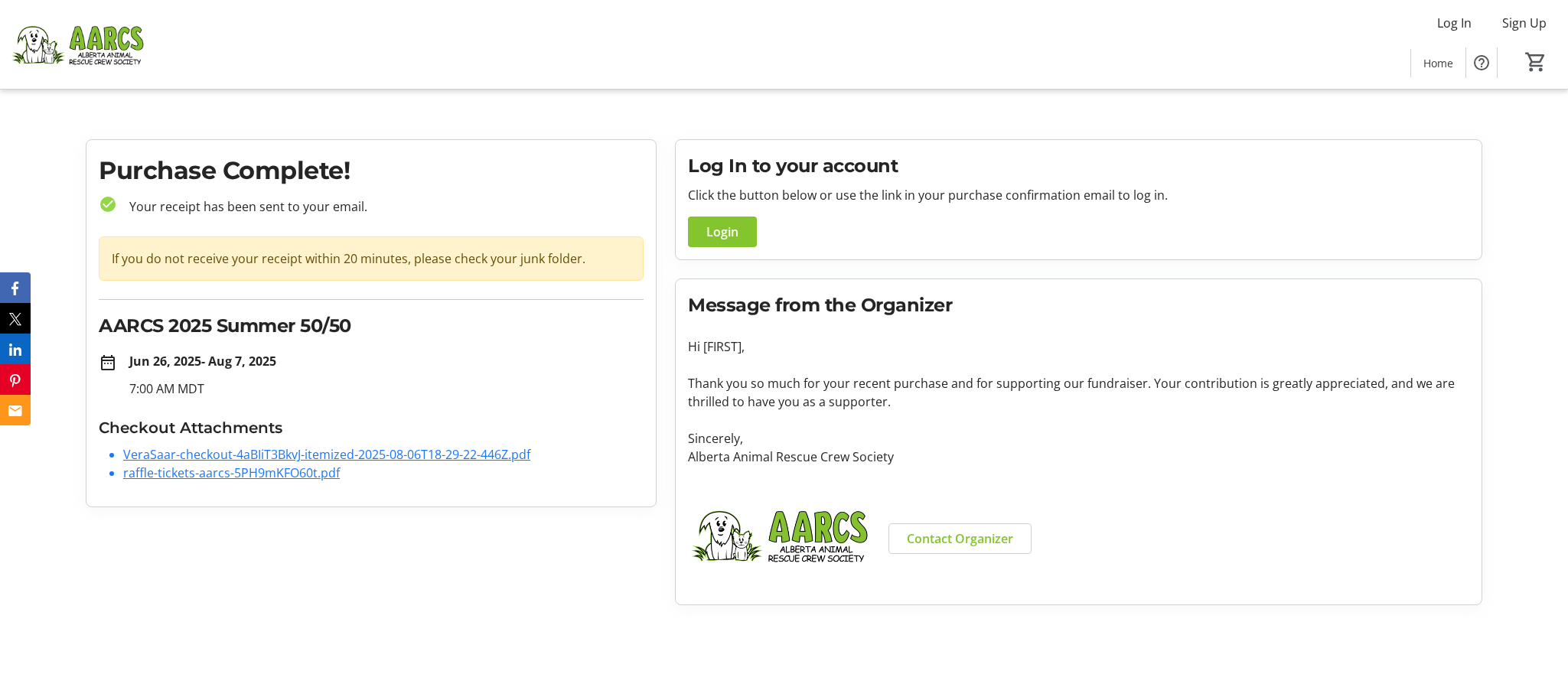 click on "Contact Organizer" 